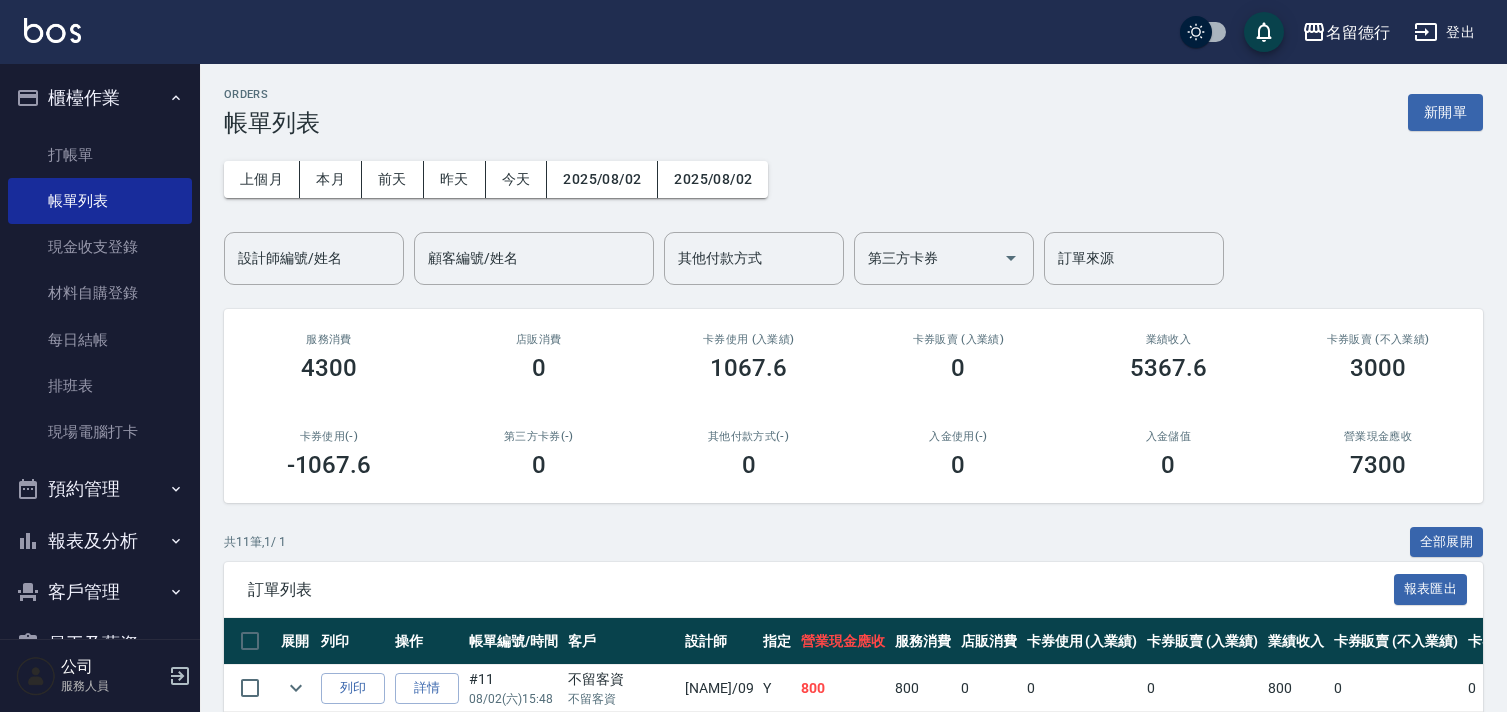 scroll, scrollTop: 0, scrollLeft: 0, axis: both 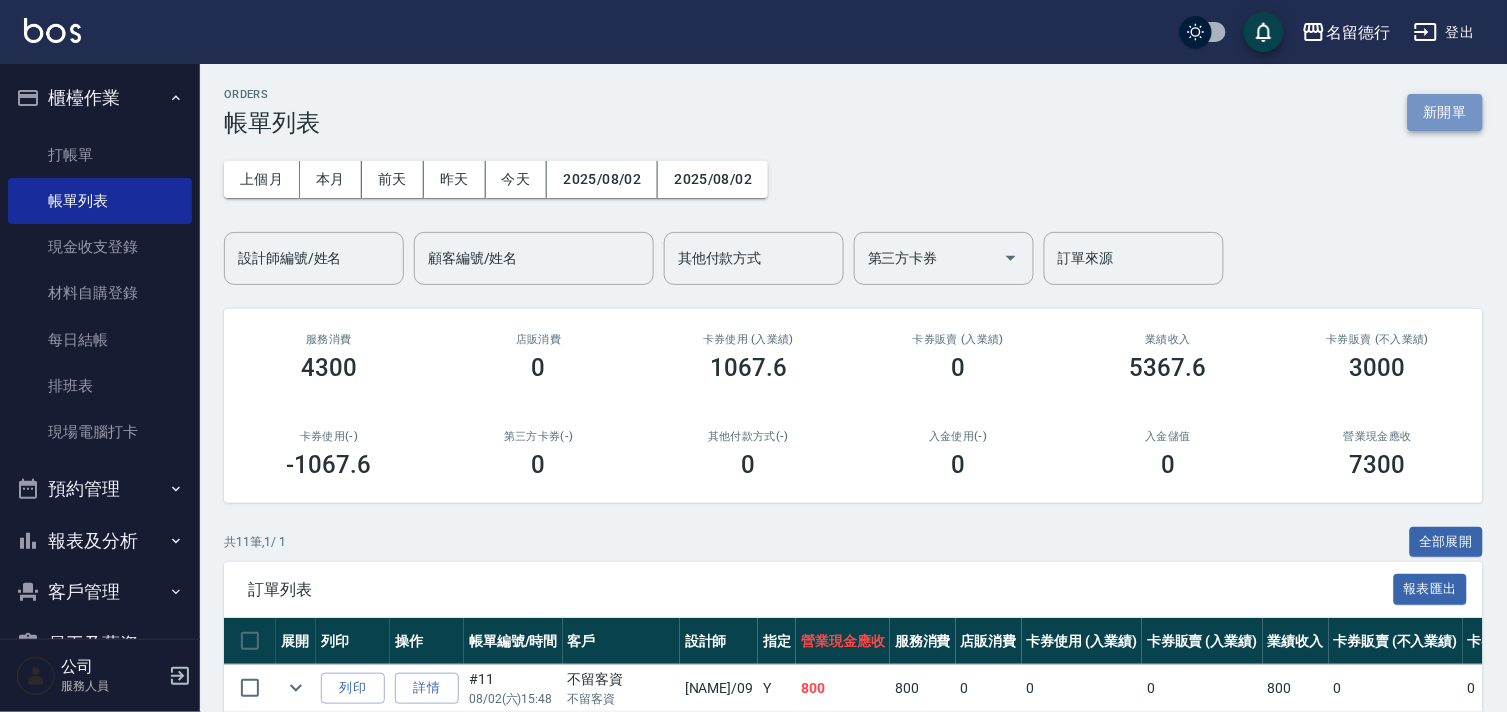 click on "新開單" at bounding box center (1445, 112) 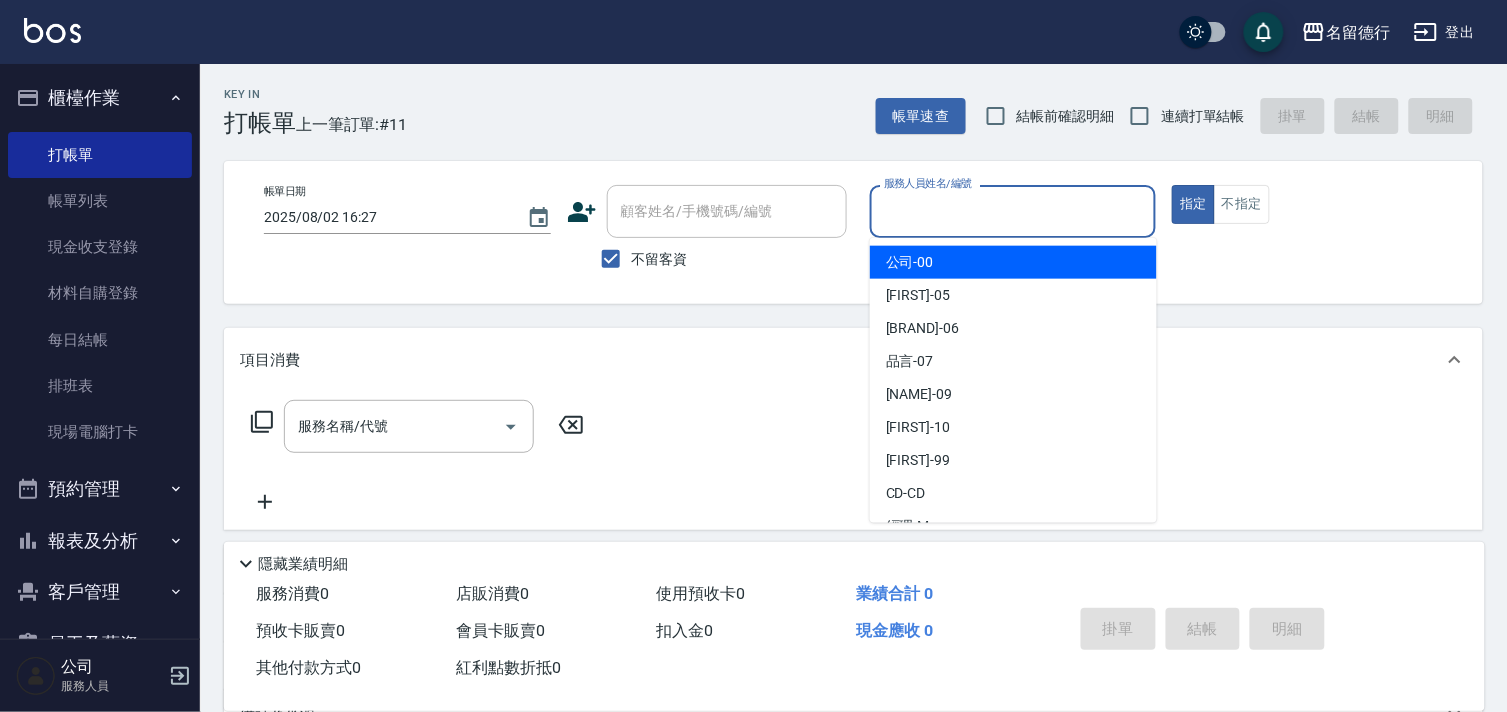 click on "服務人員姓名/編號" at bounding box center [1013, 211] 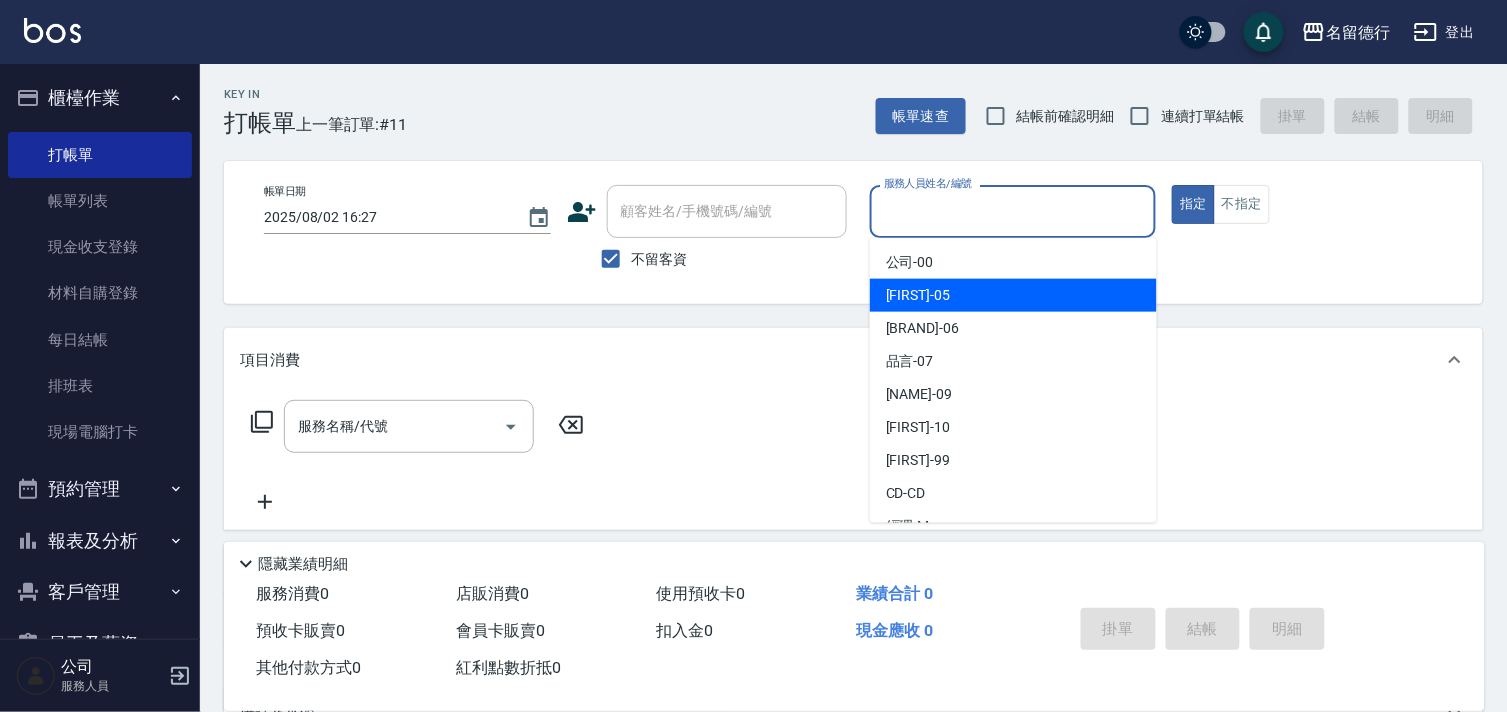 click on "[FIRST] - [NUMBER]" at bounding box center (918, 295) 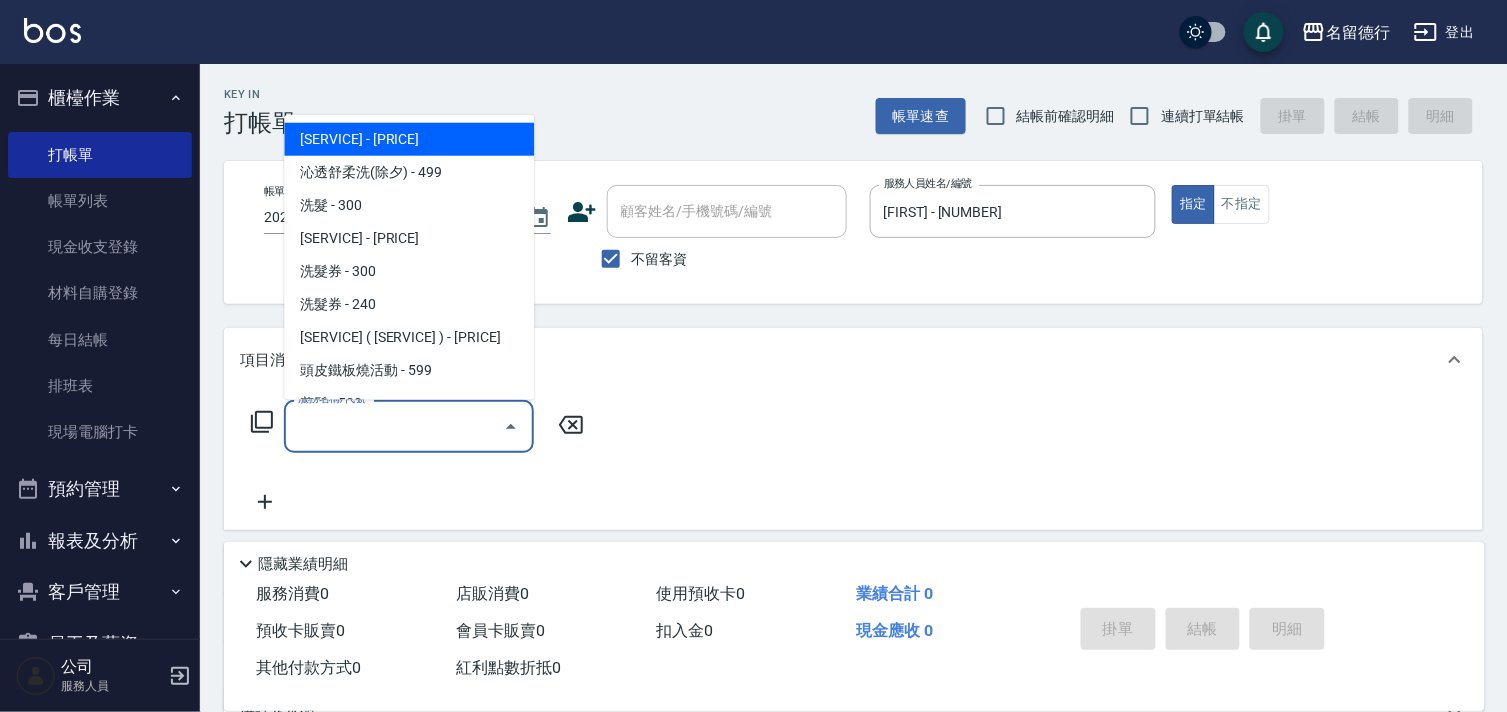 click on "服務名稱/代號 服務名稱/代號" at bounding box center [409, 426] 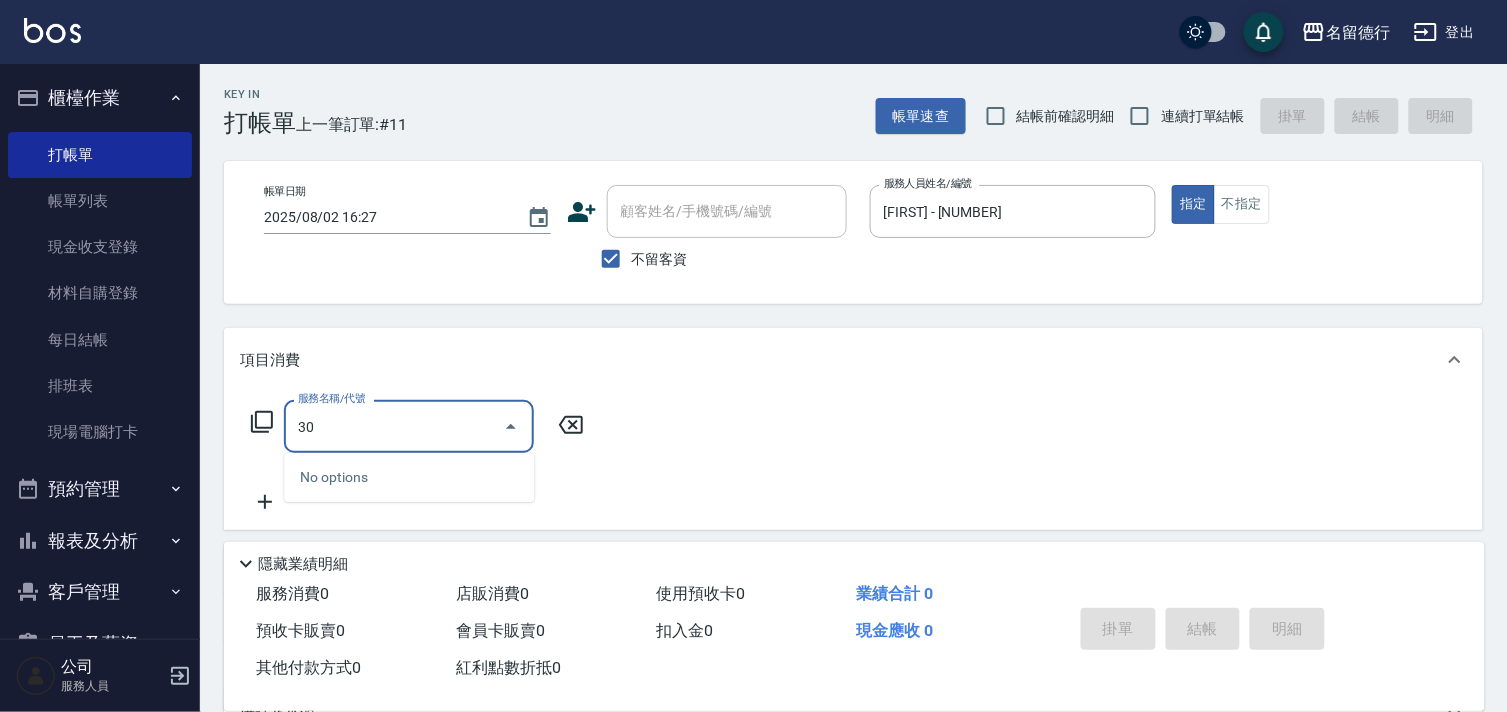 type on "301" 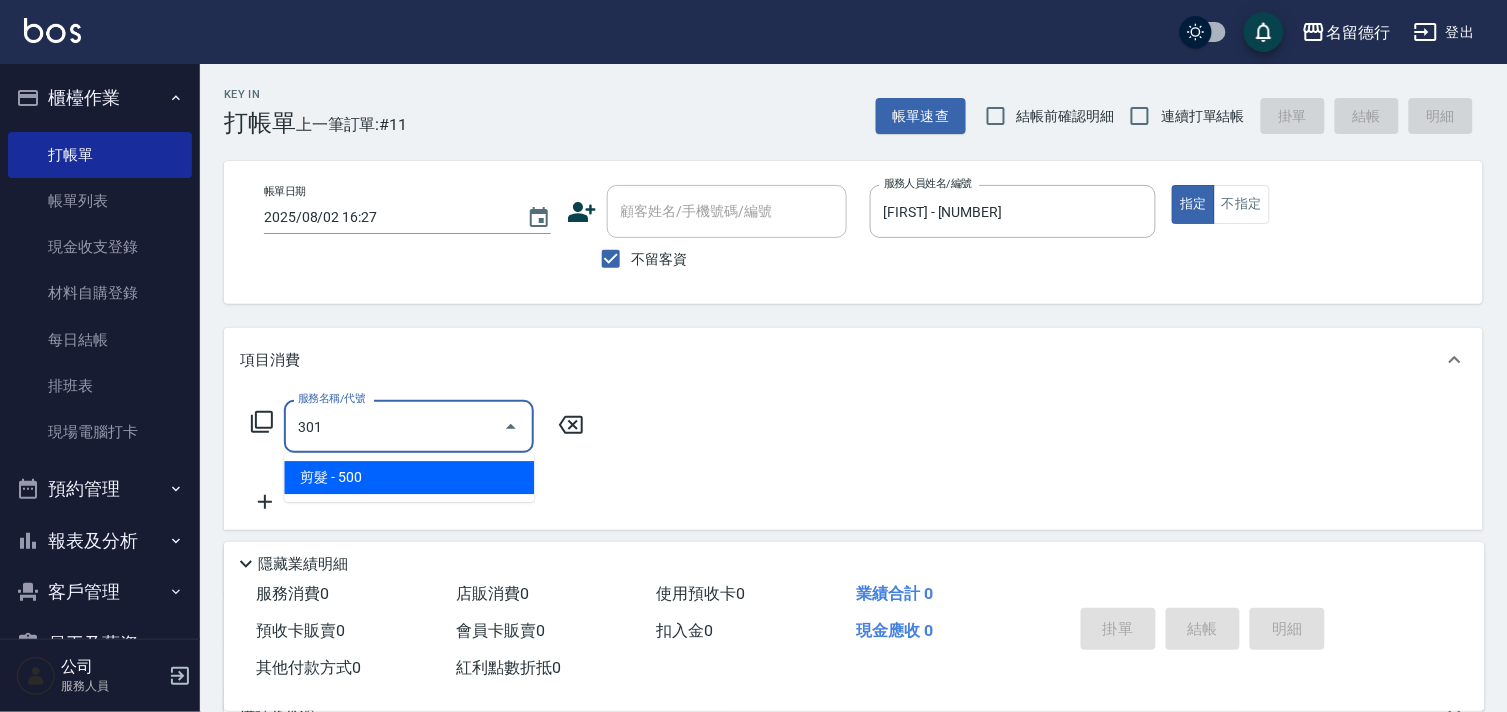click on "剪髮 - 500" at bounding box center [409, 477] 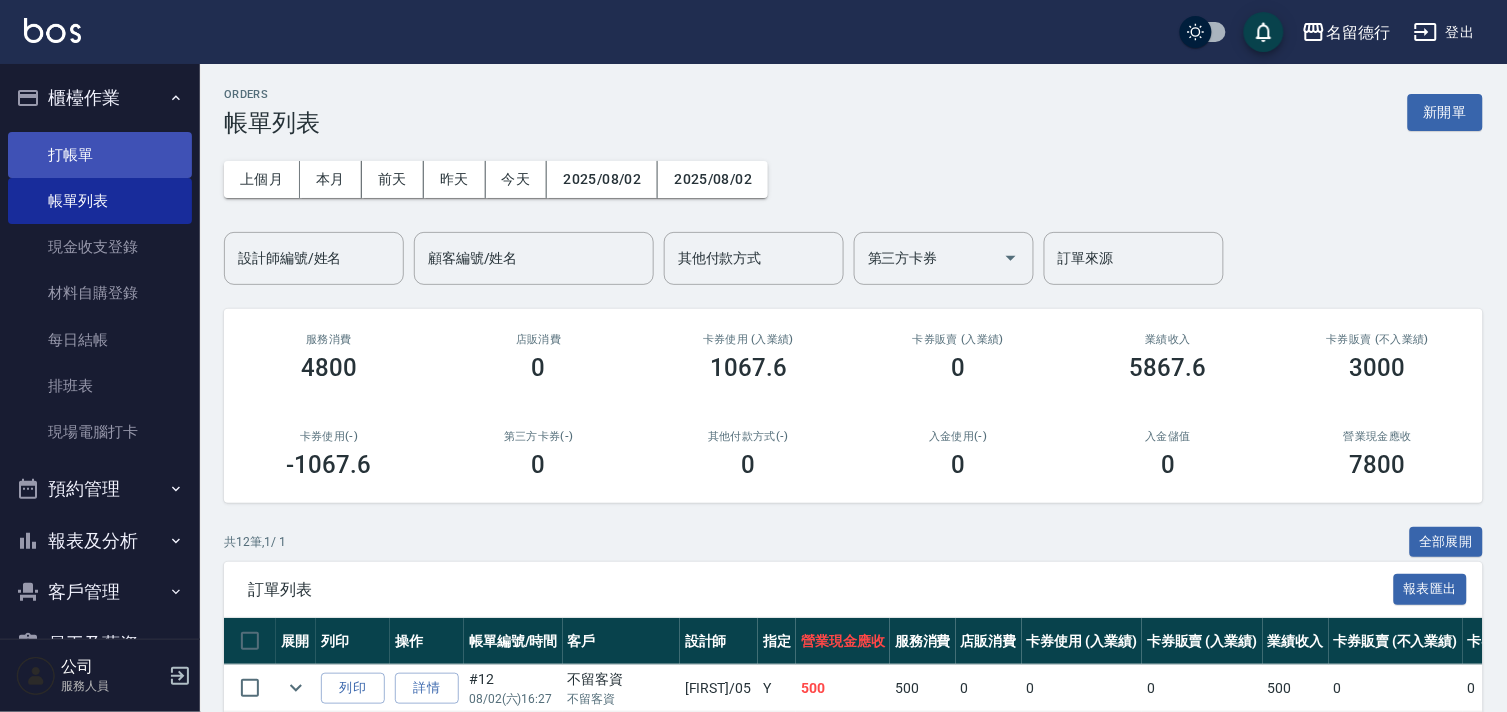 click on "打帳單" at bounding box center (100, 155) 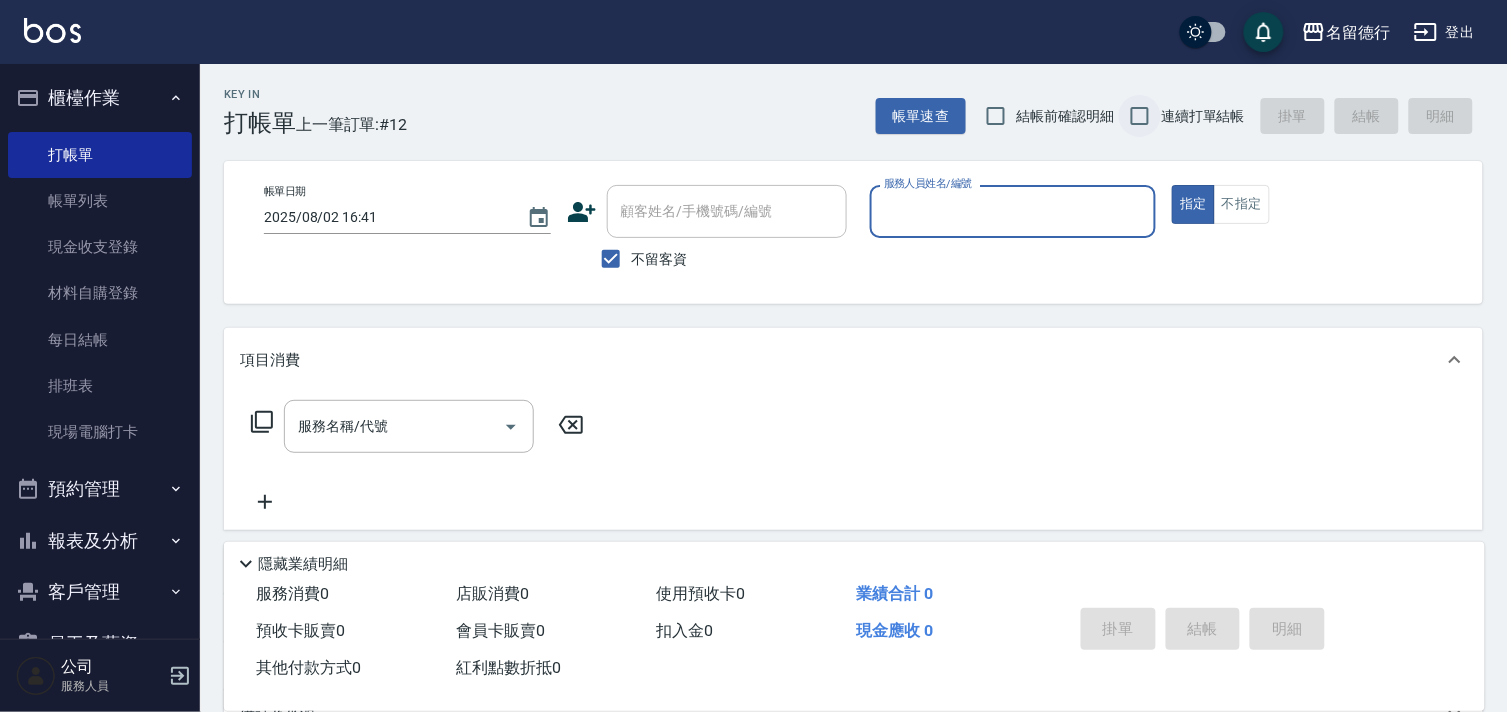 click on "連續打單結帳" at bounding box center [1140, 116] 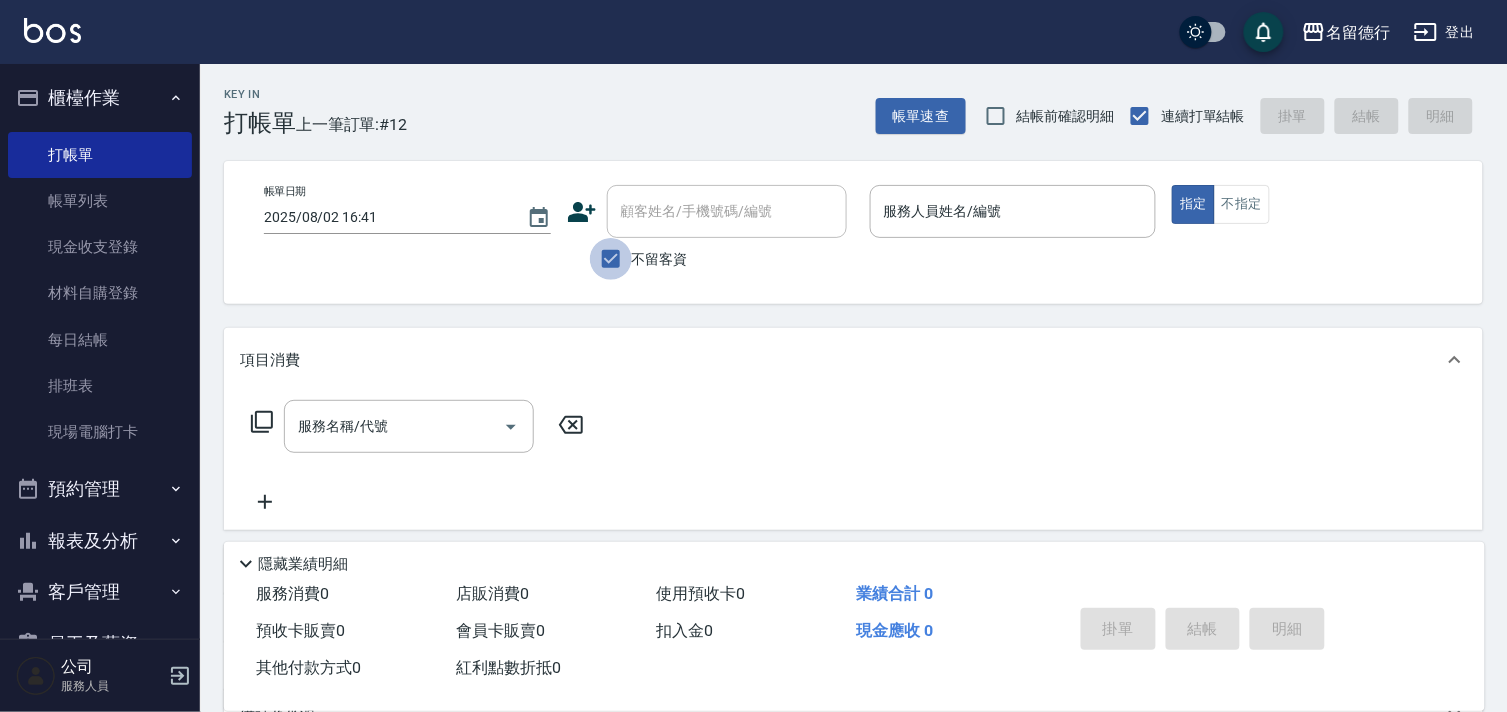 click on "不留客資" at bounding box center (611, 259) 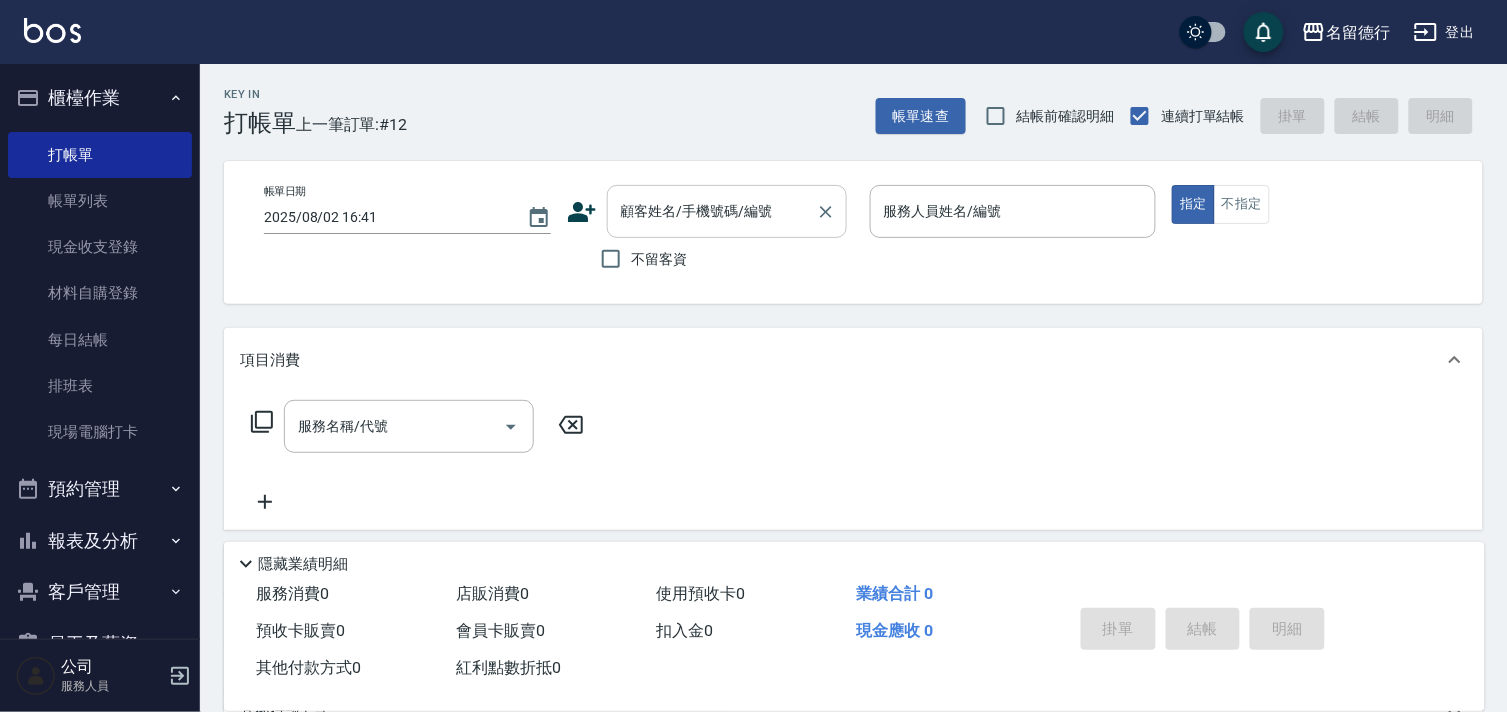 click on "顧客姓名/手機號碼/編號 顧客姓名/手機號碼/編號" at bounding box center (727, 211) 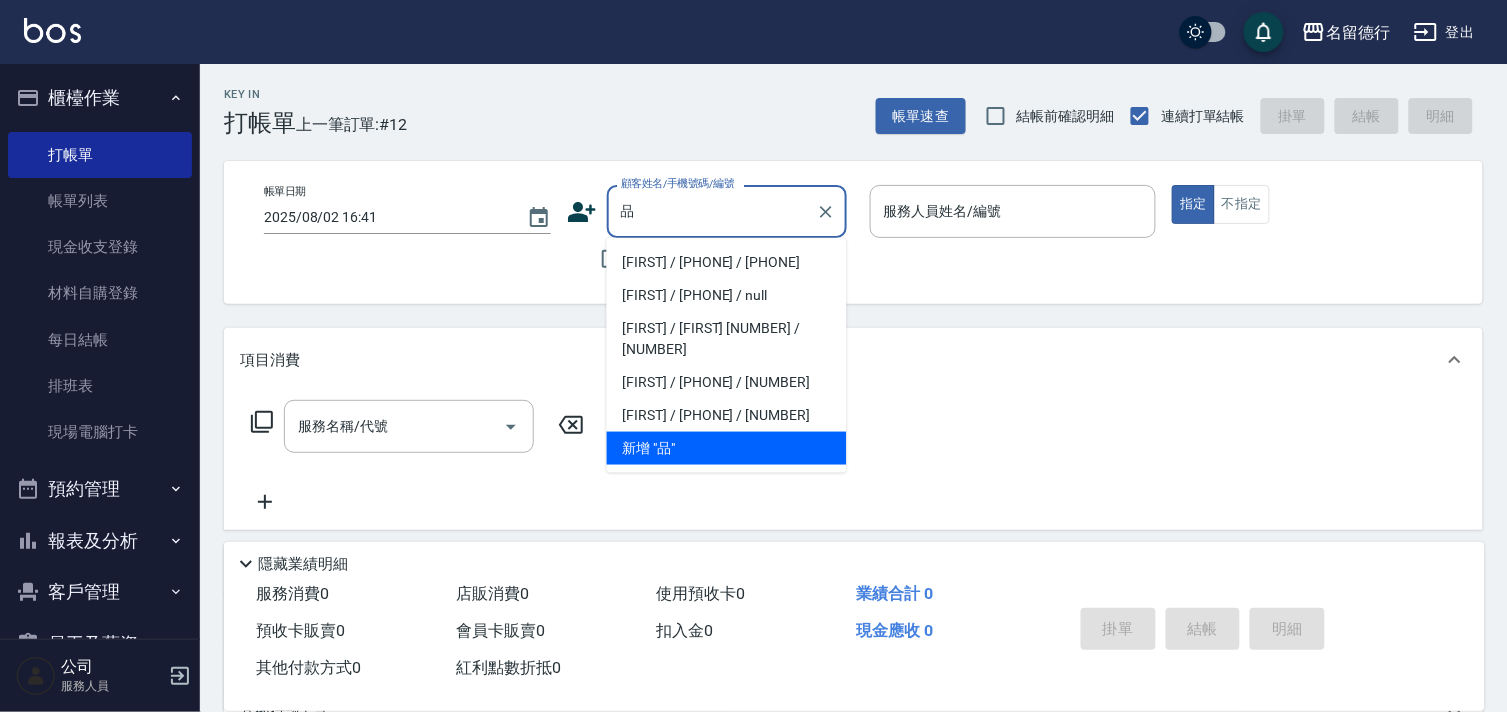 click on "[FIRST] / [PHONE] / [PHONE]" at bounding box center [727, 262] 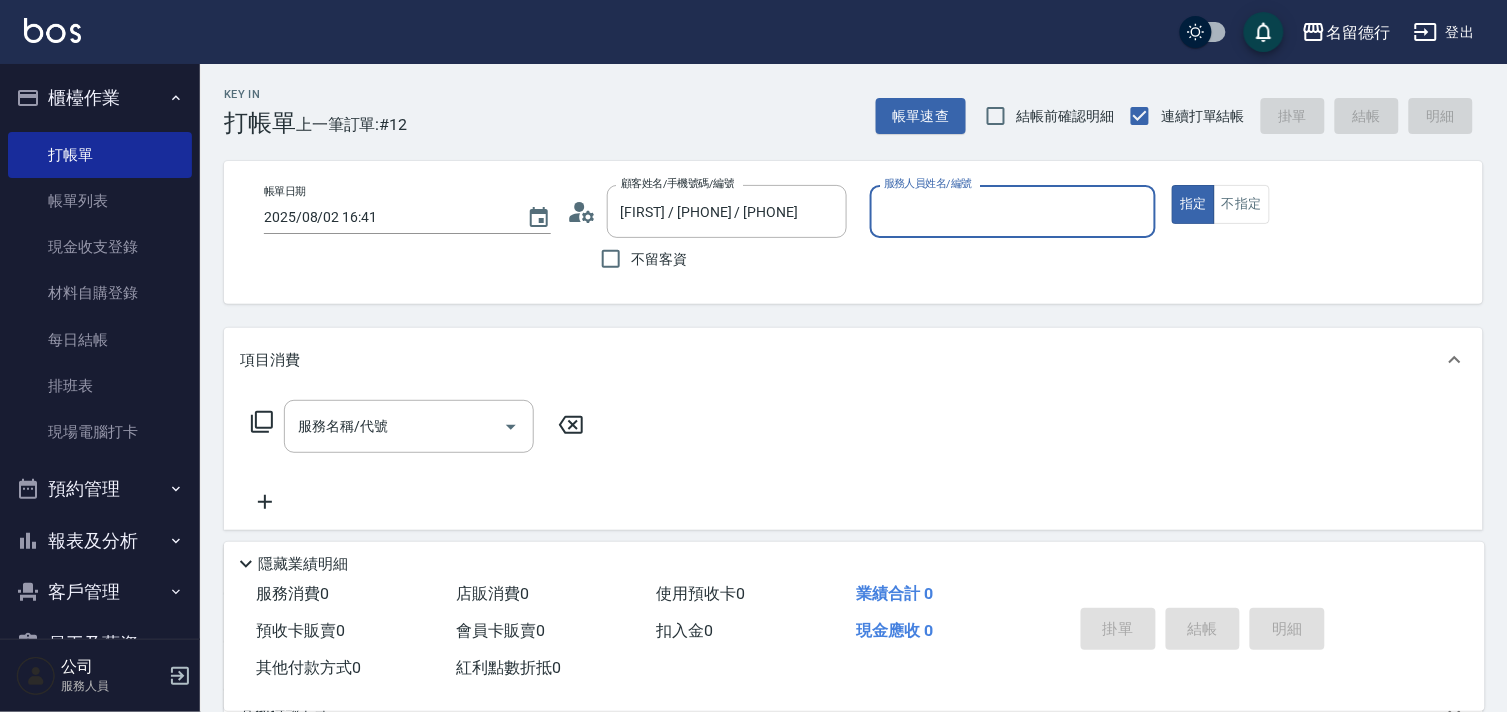 type on "[FIRST] - [NUMBER]" 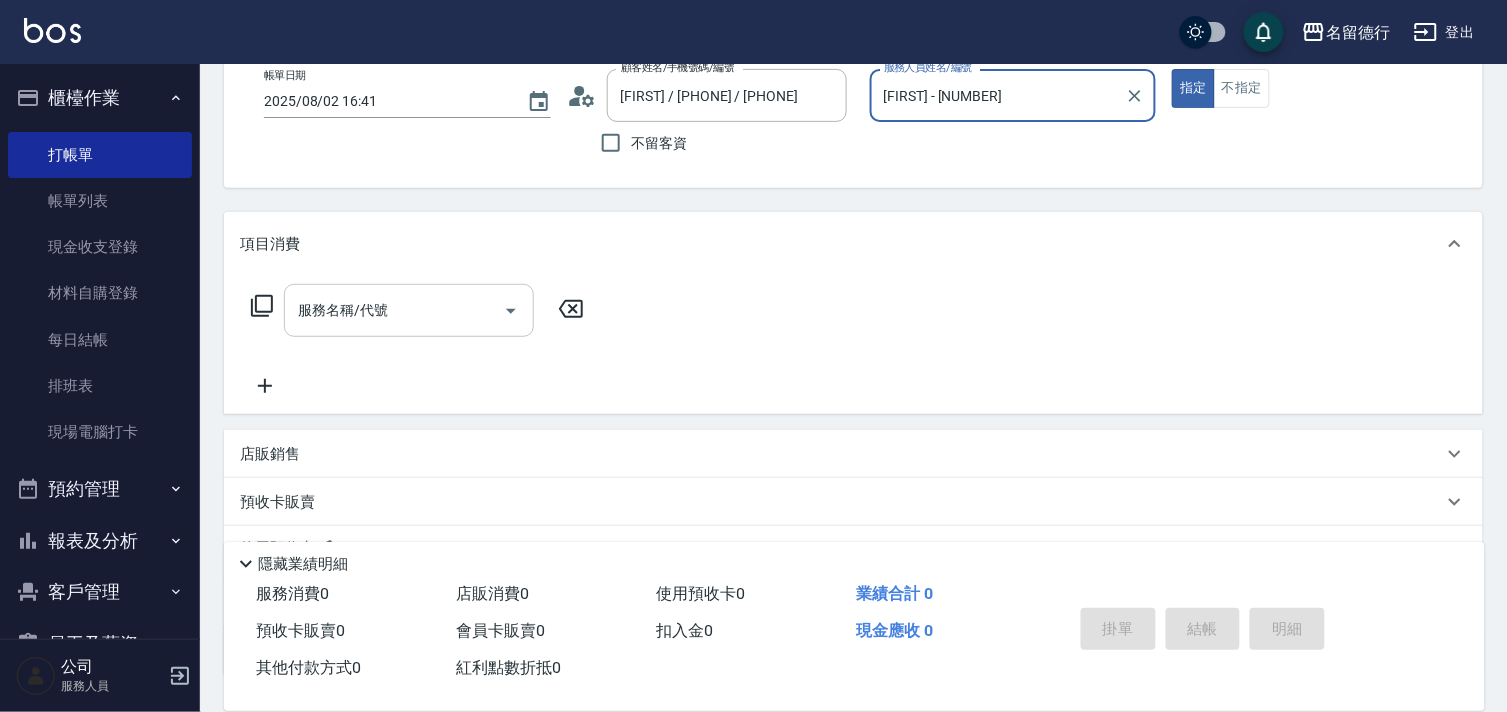 scroll, scrollTop: 268, scrollLeft: 0, axis: vertical 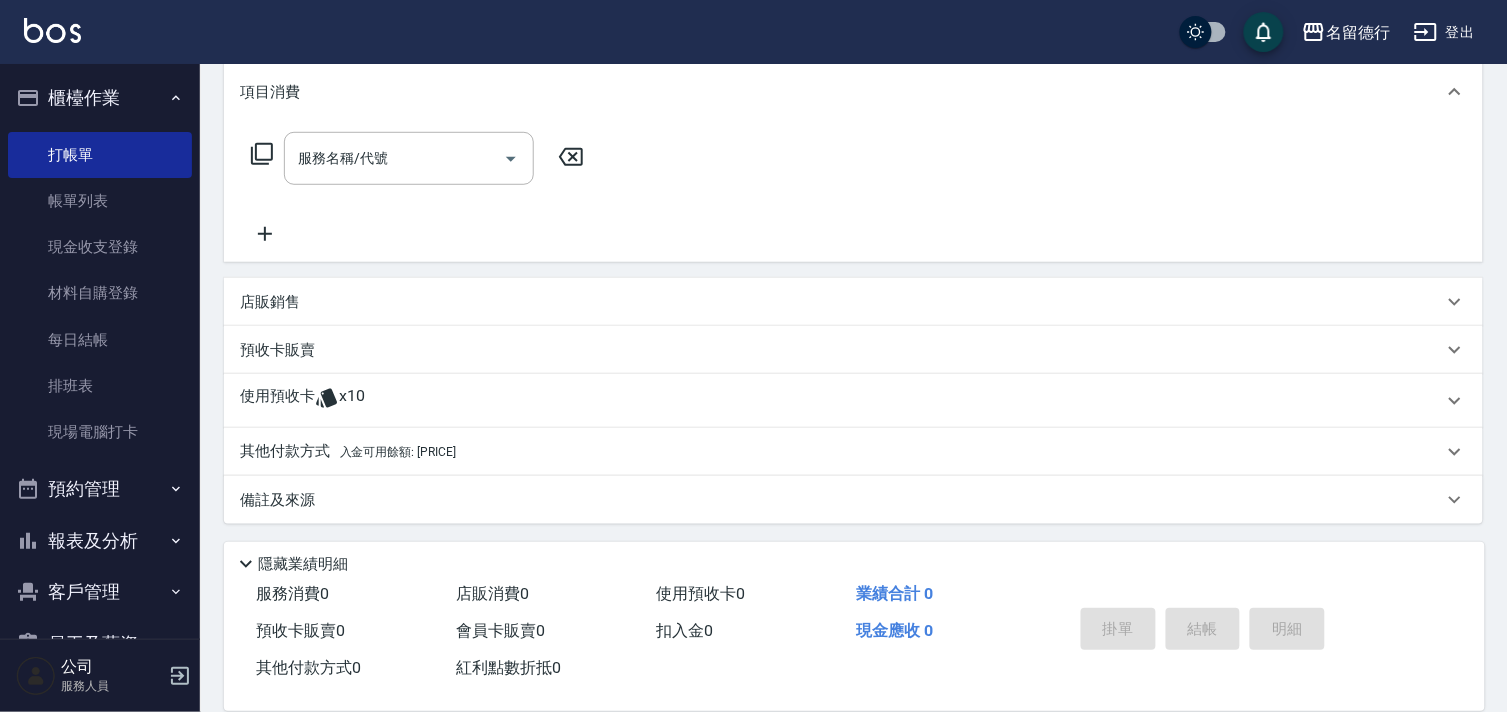 click 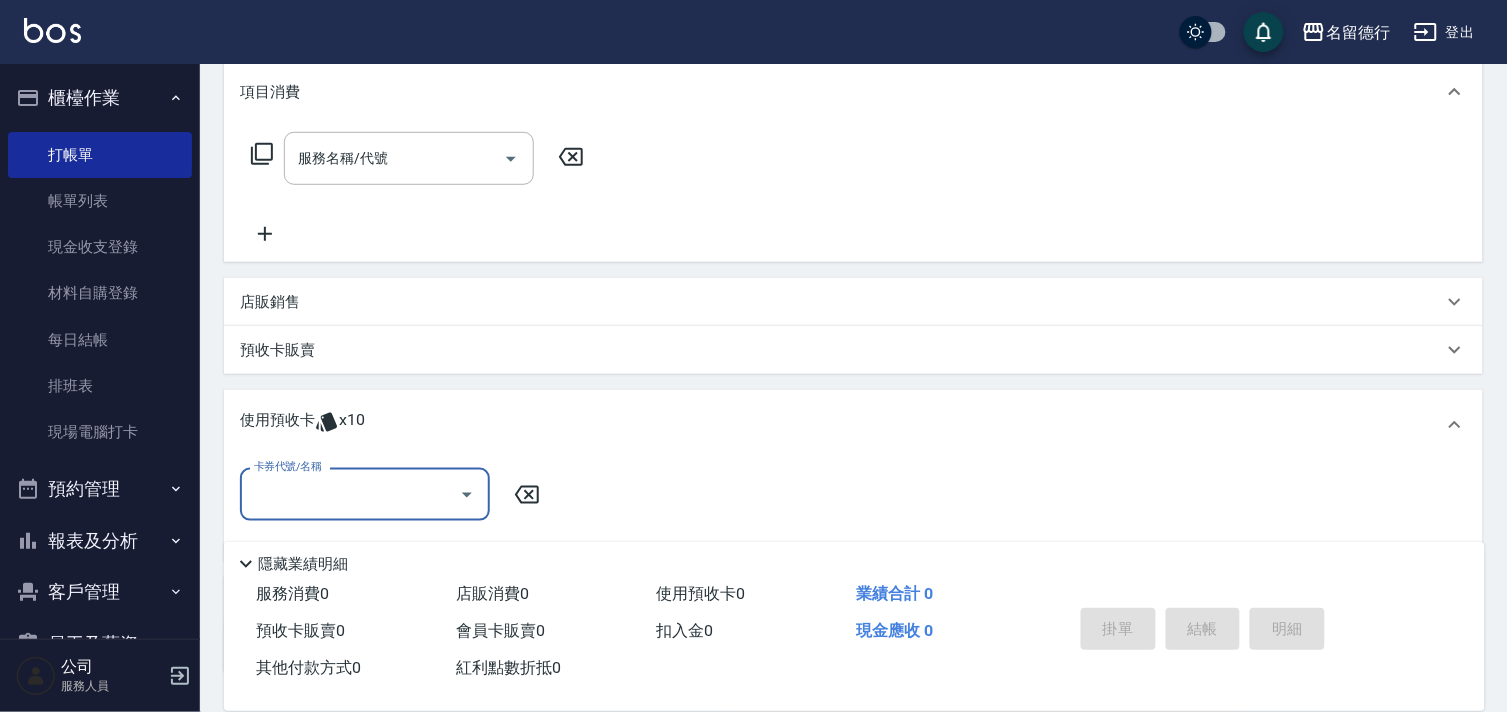 scroll, scrollTop: 0, scrollLeft: 0, axis: both 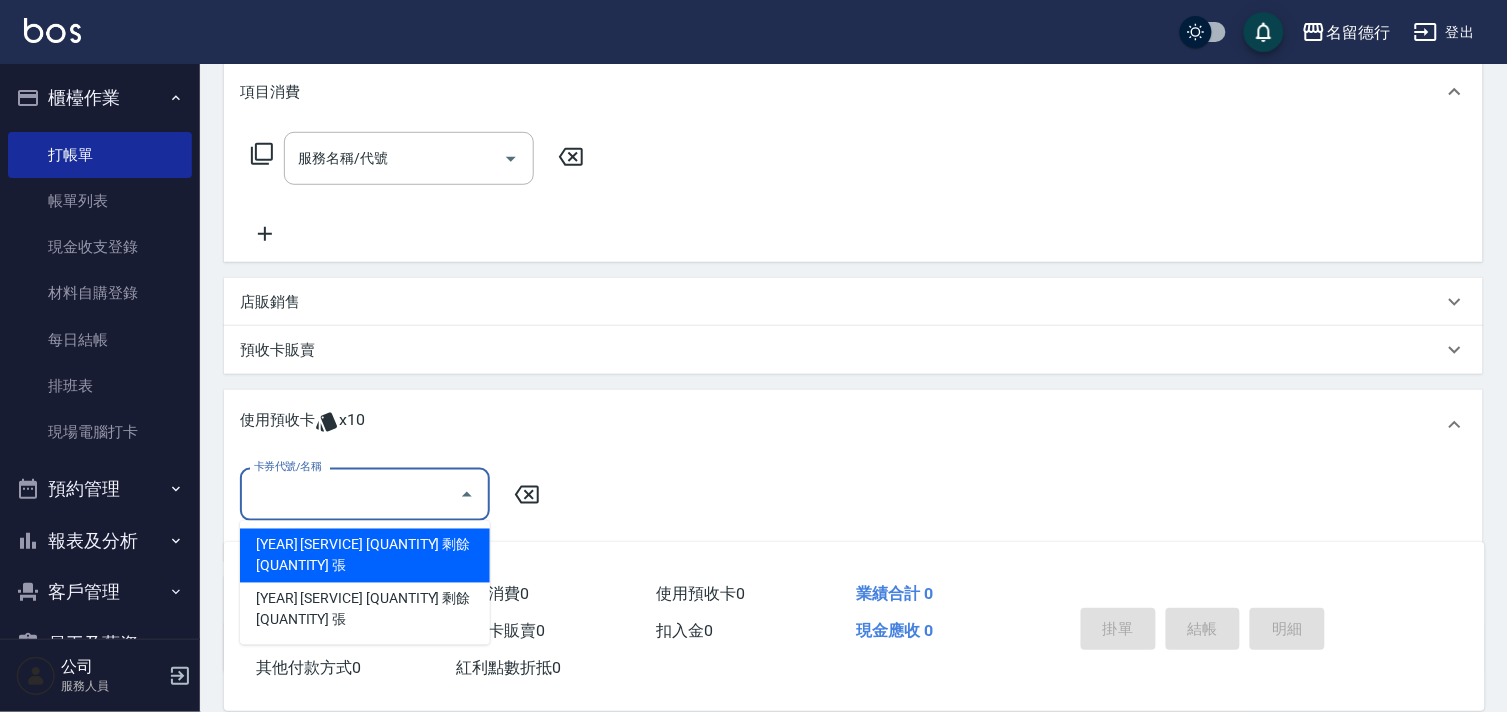 click on "[YEAR] [SERVICE] [QUANTITY] 剩餘 [QUANTITY] 張" at bounding box center [365, 556] 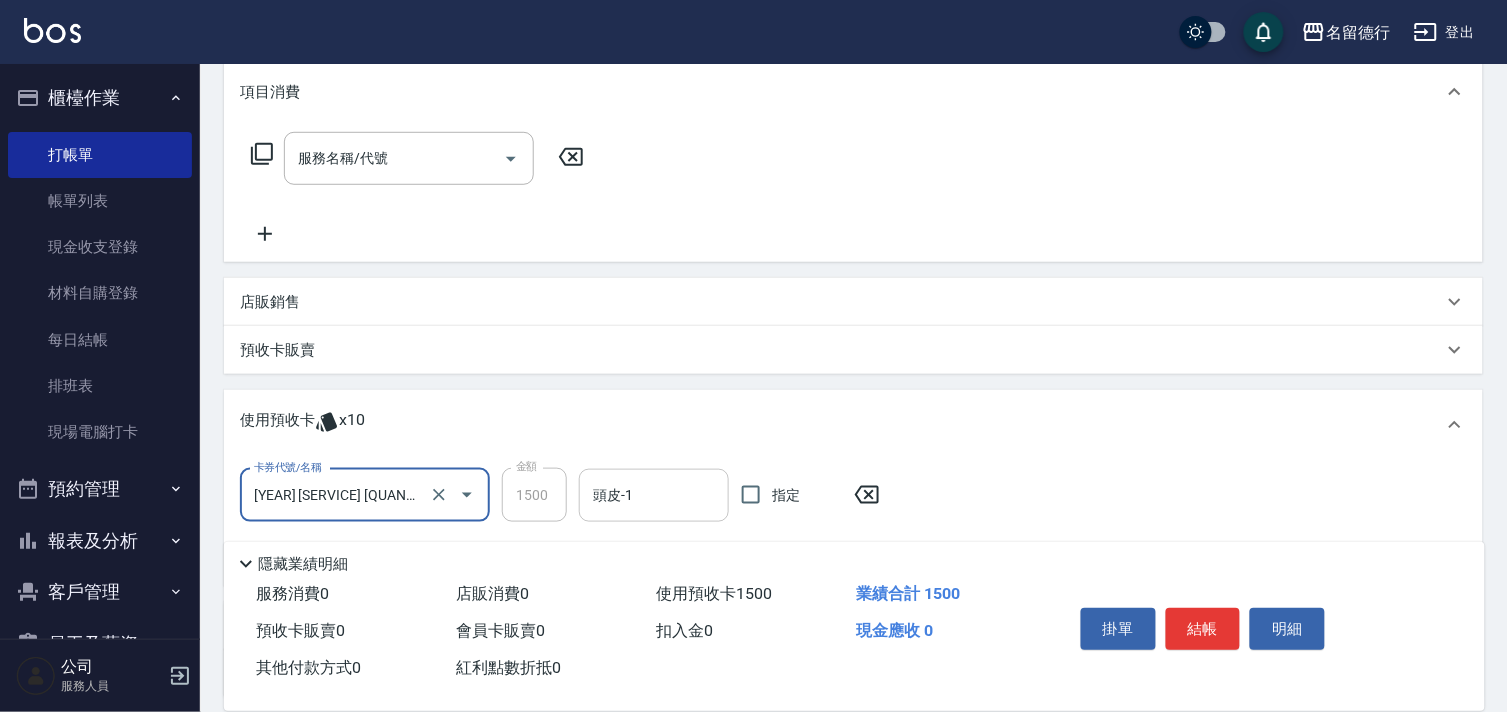 click on "頭皮-1" at bounding box center (654, 495) 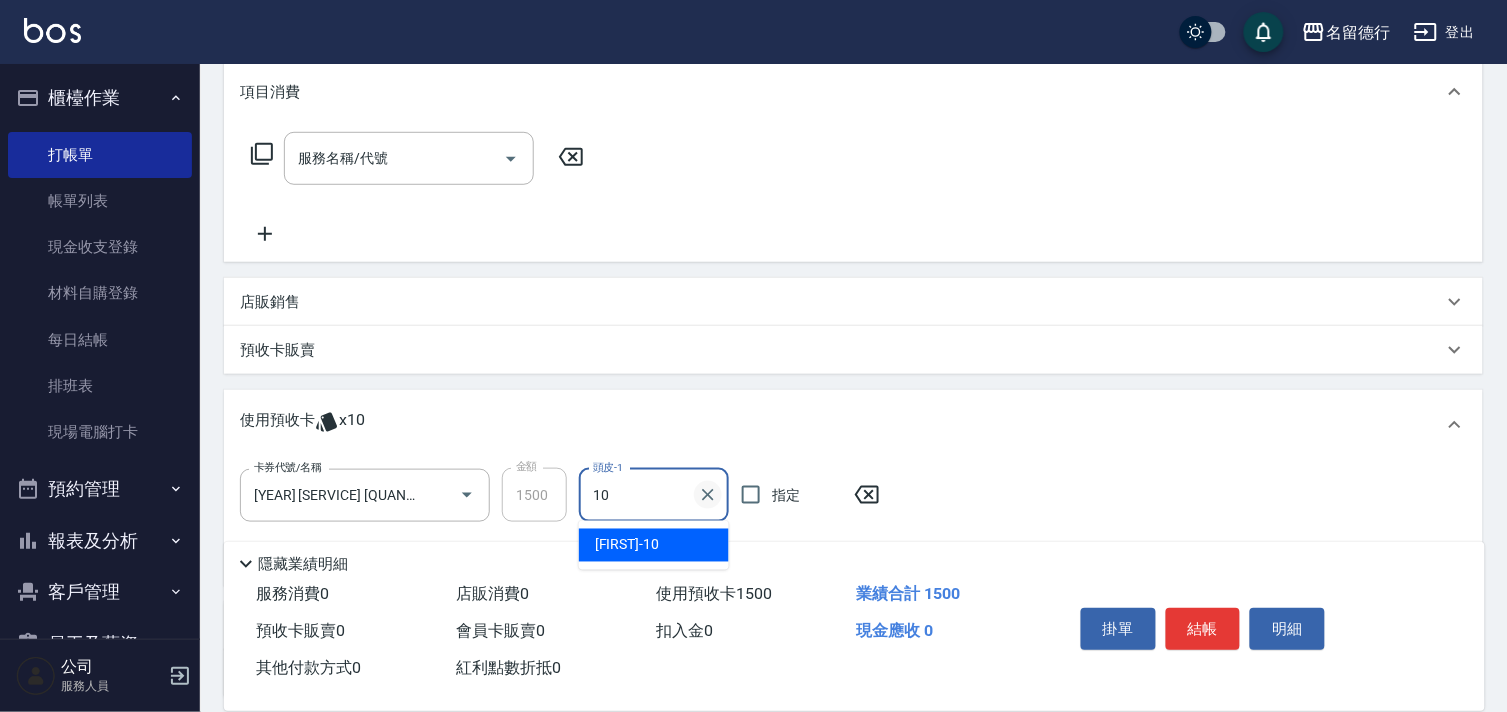 type on "[FIRST] - [NUMBER]" 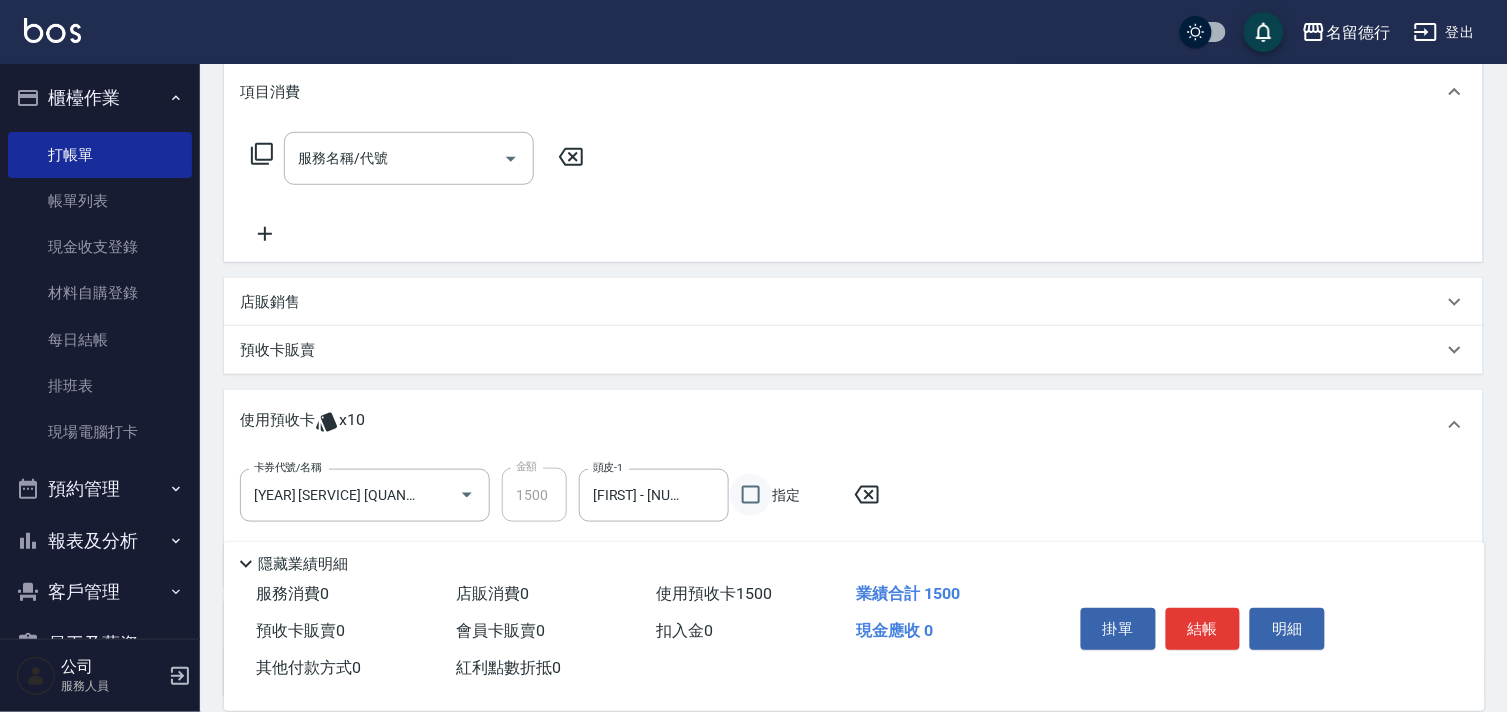 click on "指定" at bounding box center (751, 495) 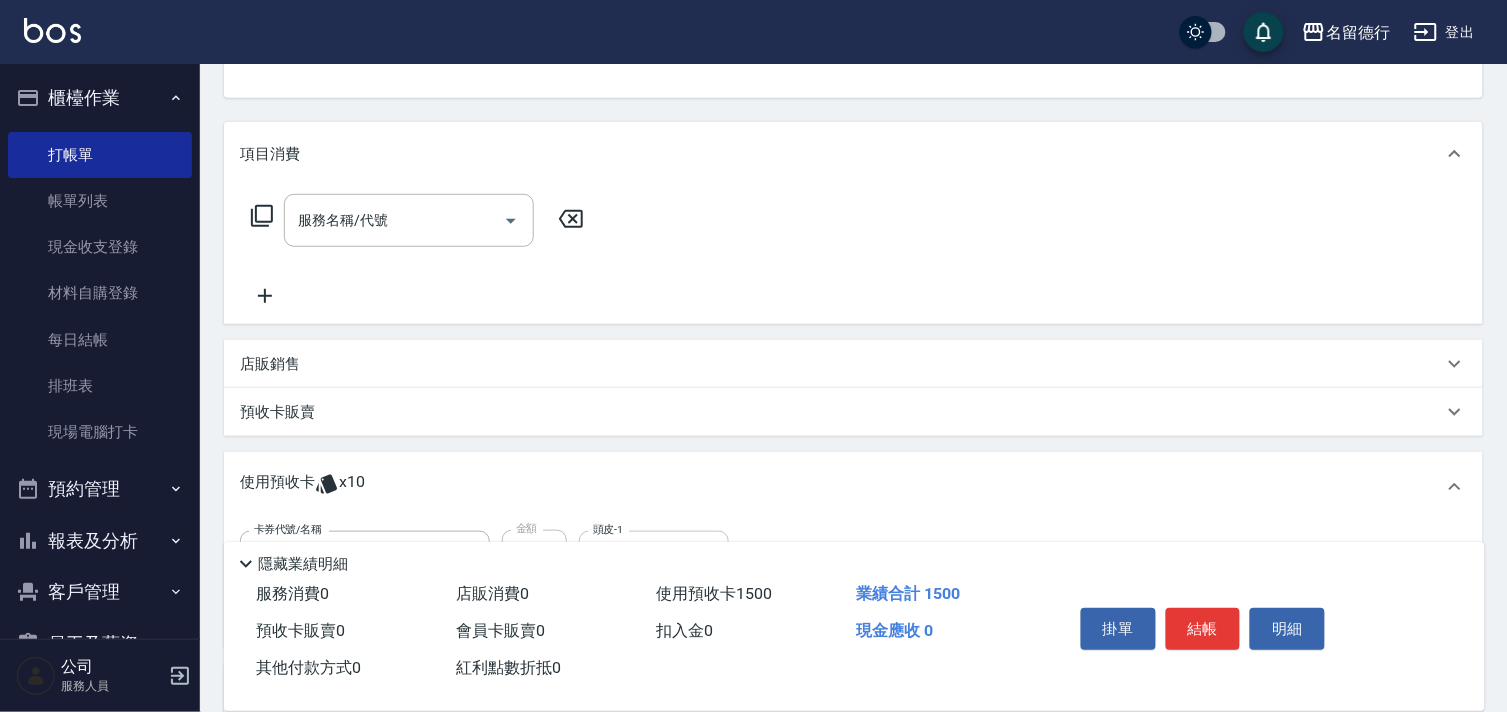 scroll, scrollTop: 157, scrollLeft: 0, axis: vertical 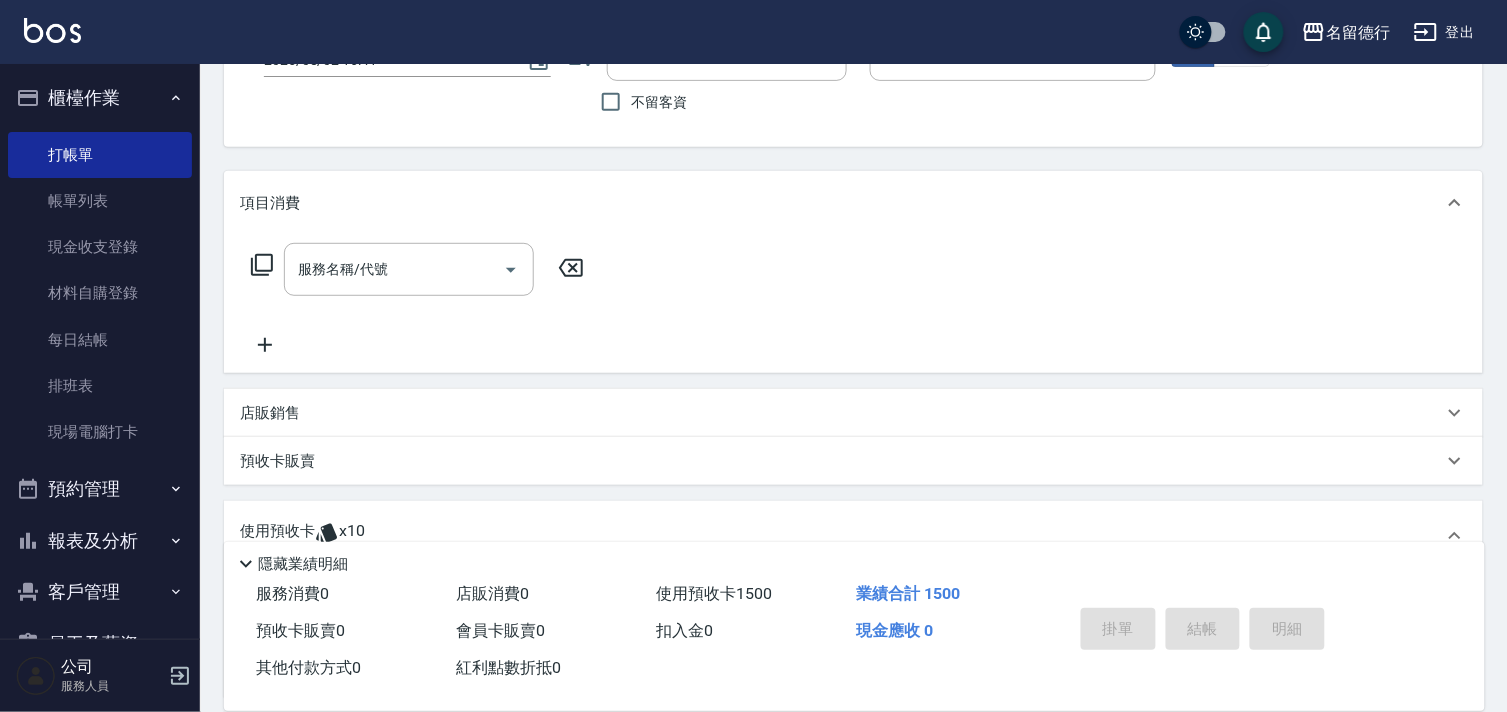type 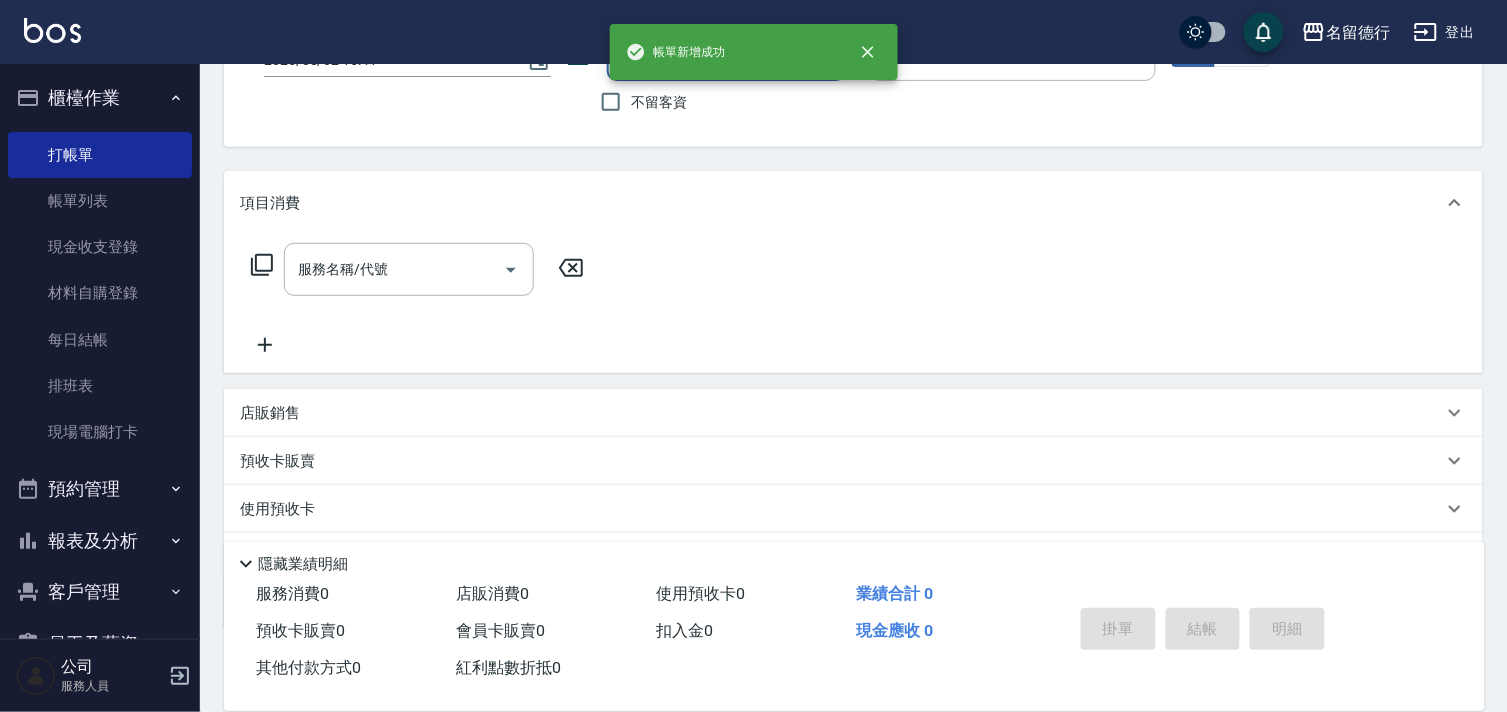 scroll, scrollTop: 0, scrollLeft: 0, axis: both 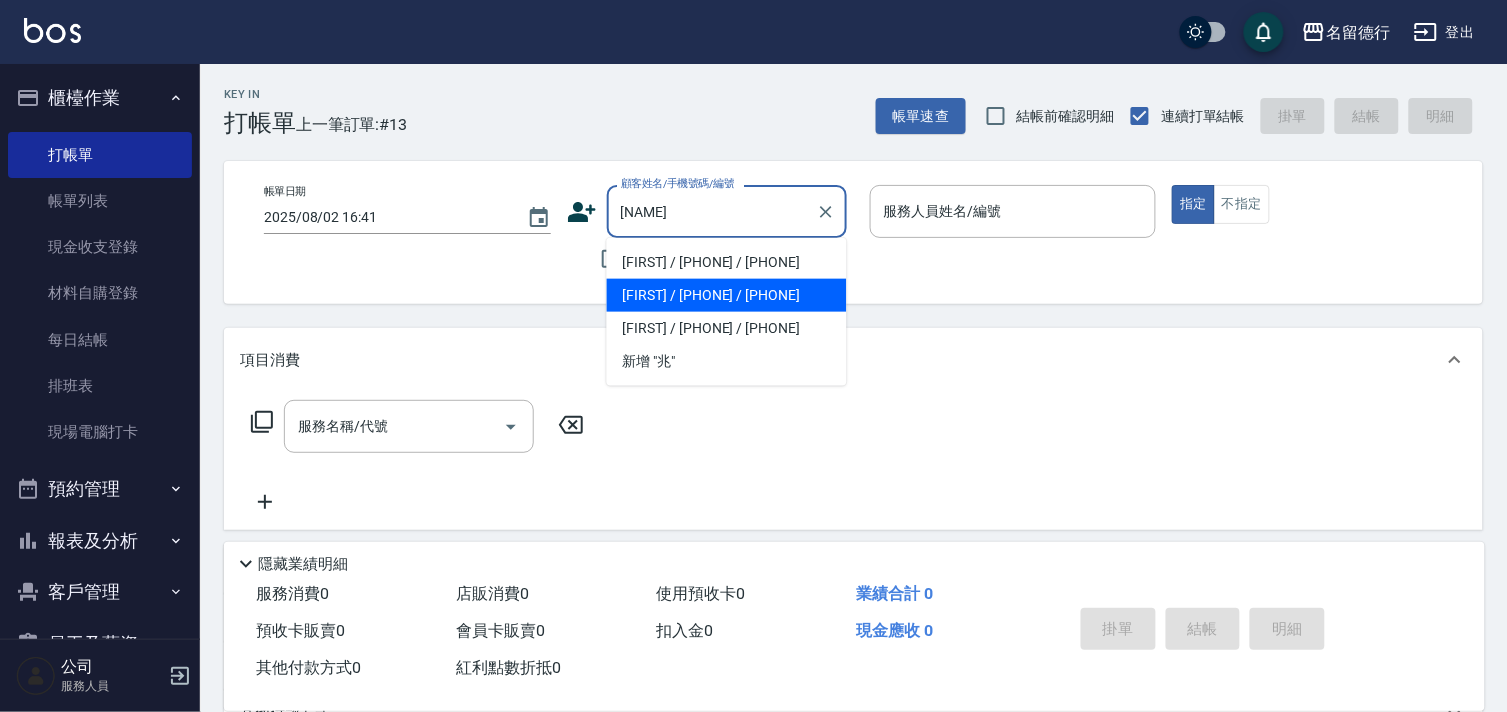 click on "[FIRST] / [PHONE] / [PHONE]" at bounding box center [727, 295] 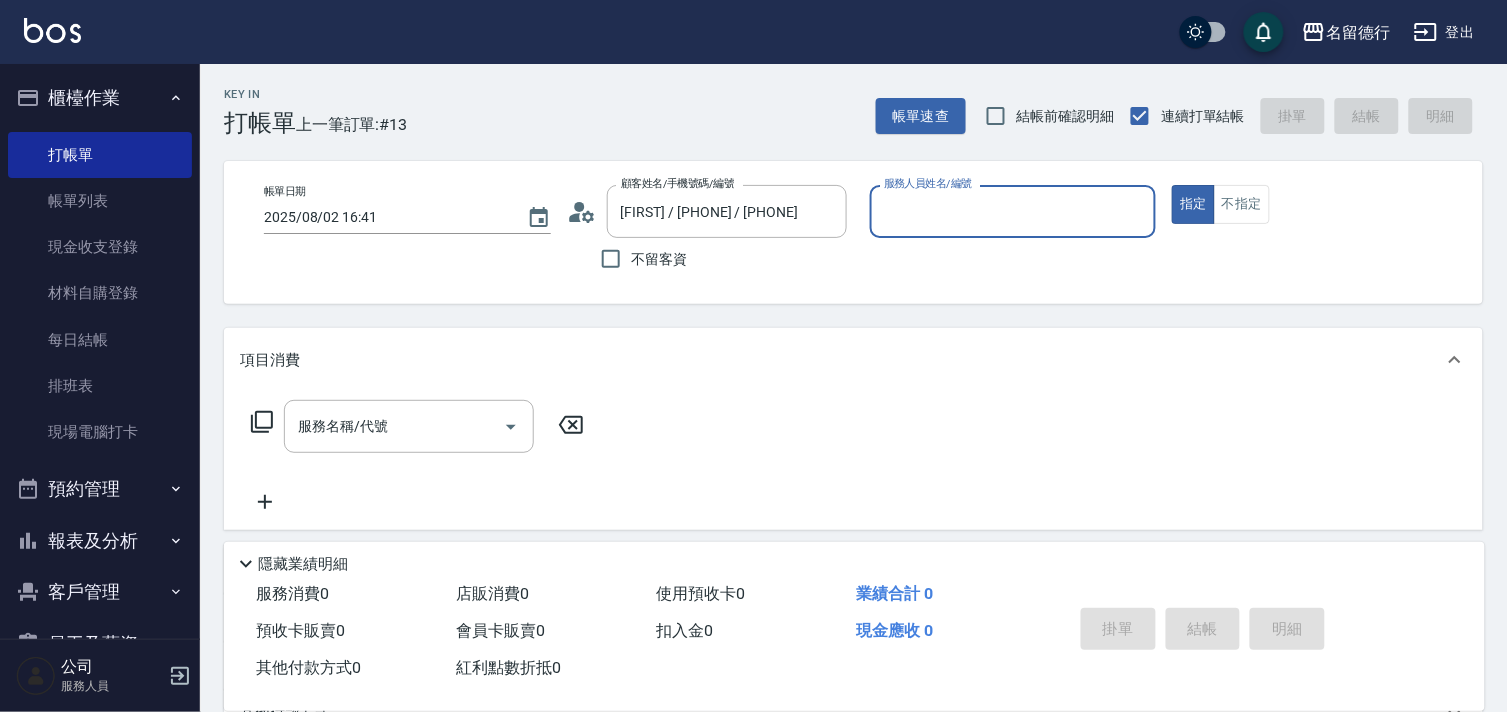 type on "[FIRST] - [NUMBER]" 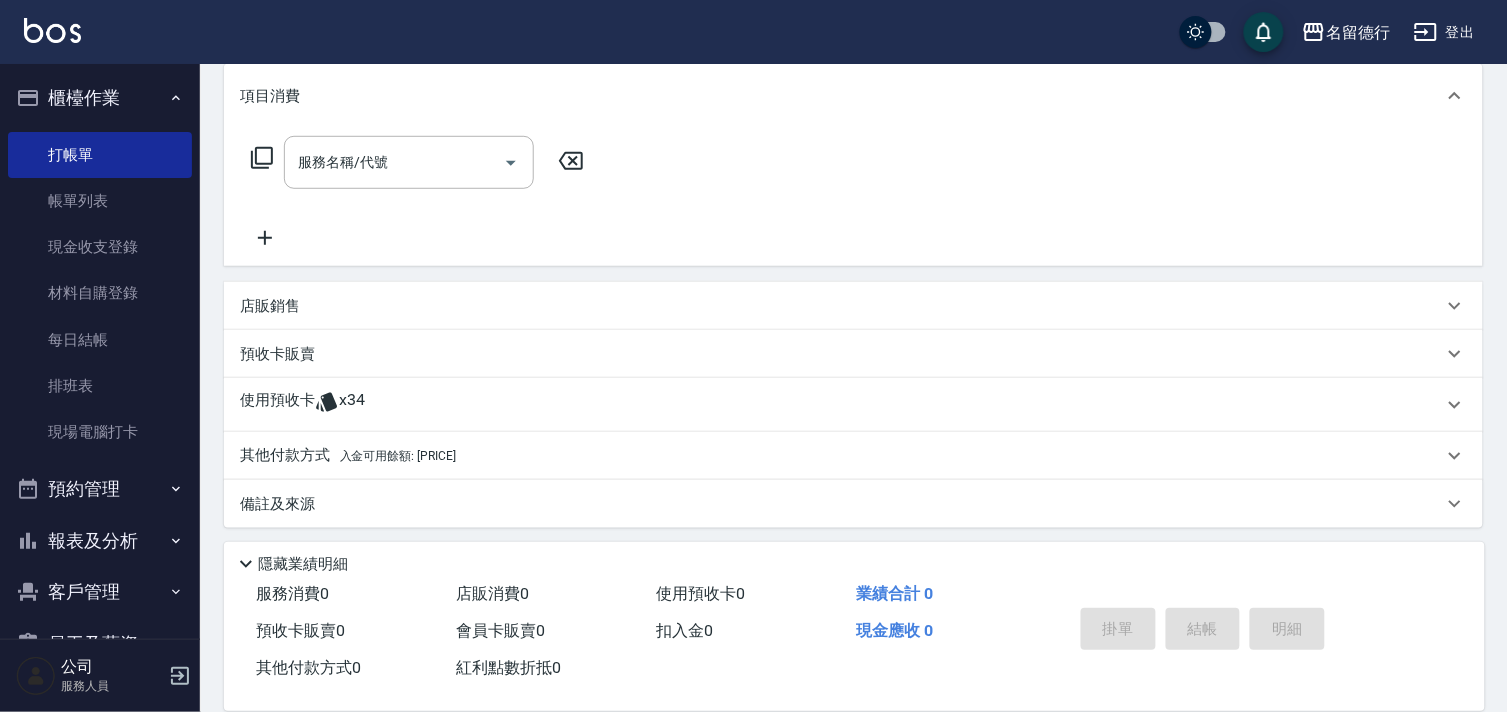 scroll, scrollTop: 268, scrollLeft: 0, axis: vertical 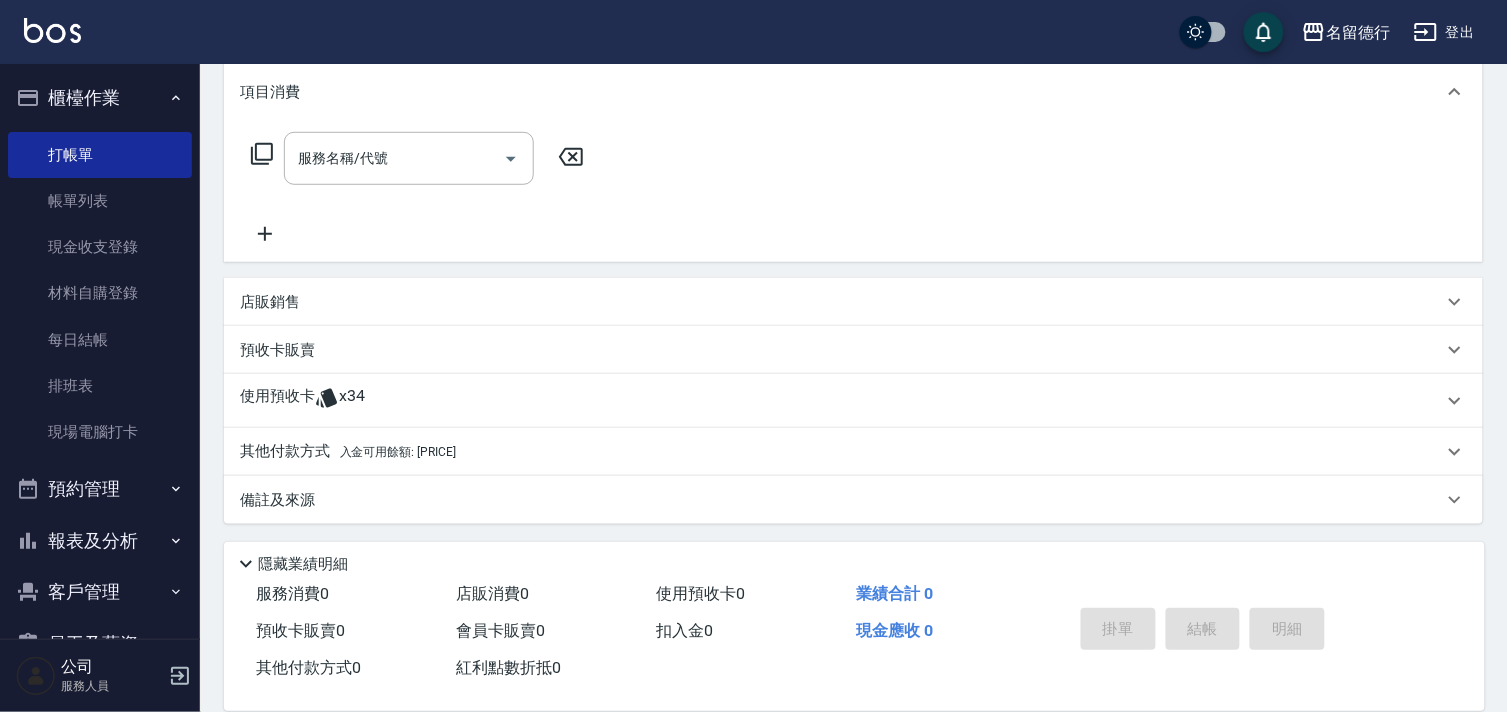 click on "x34" at bounding box center (352, 401) 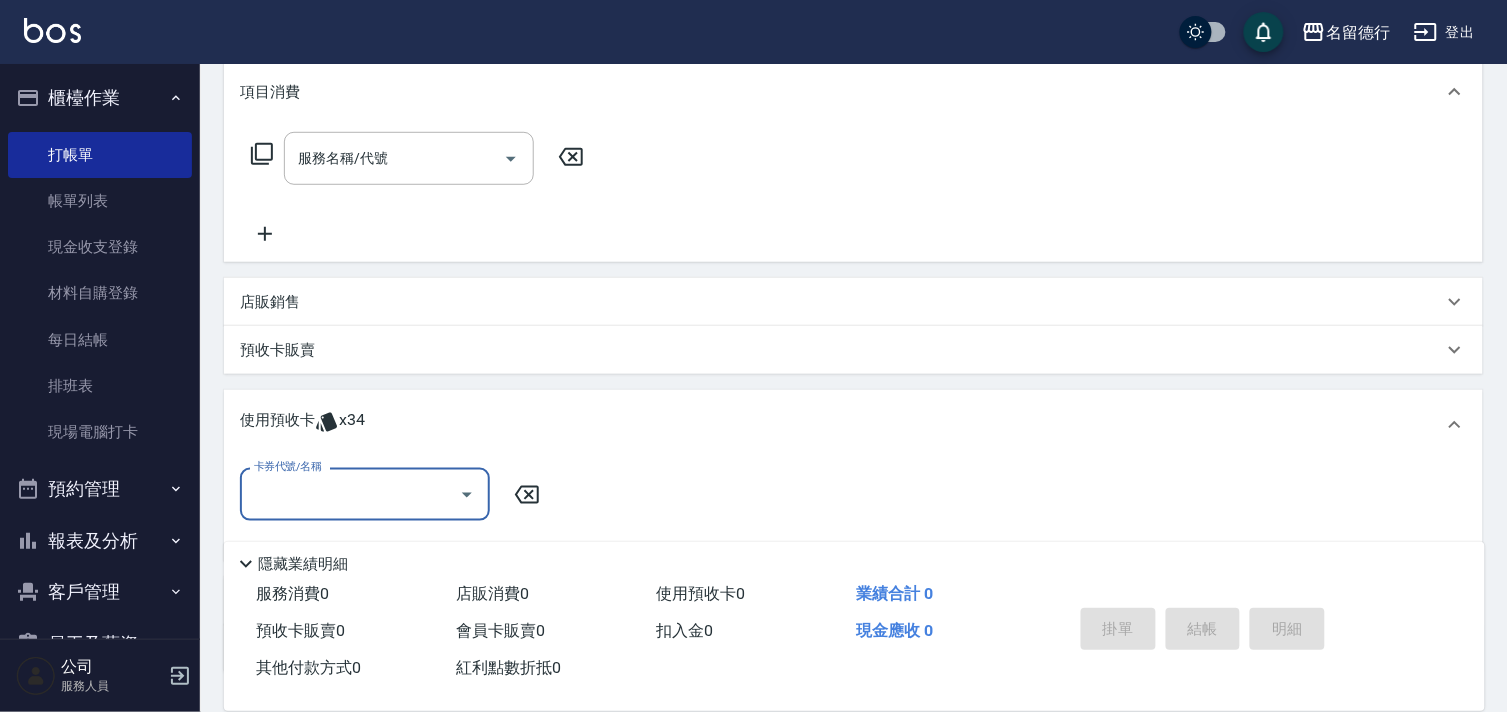 scroll, scrollTop: 0, scrollLeft: 0, axis: both 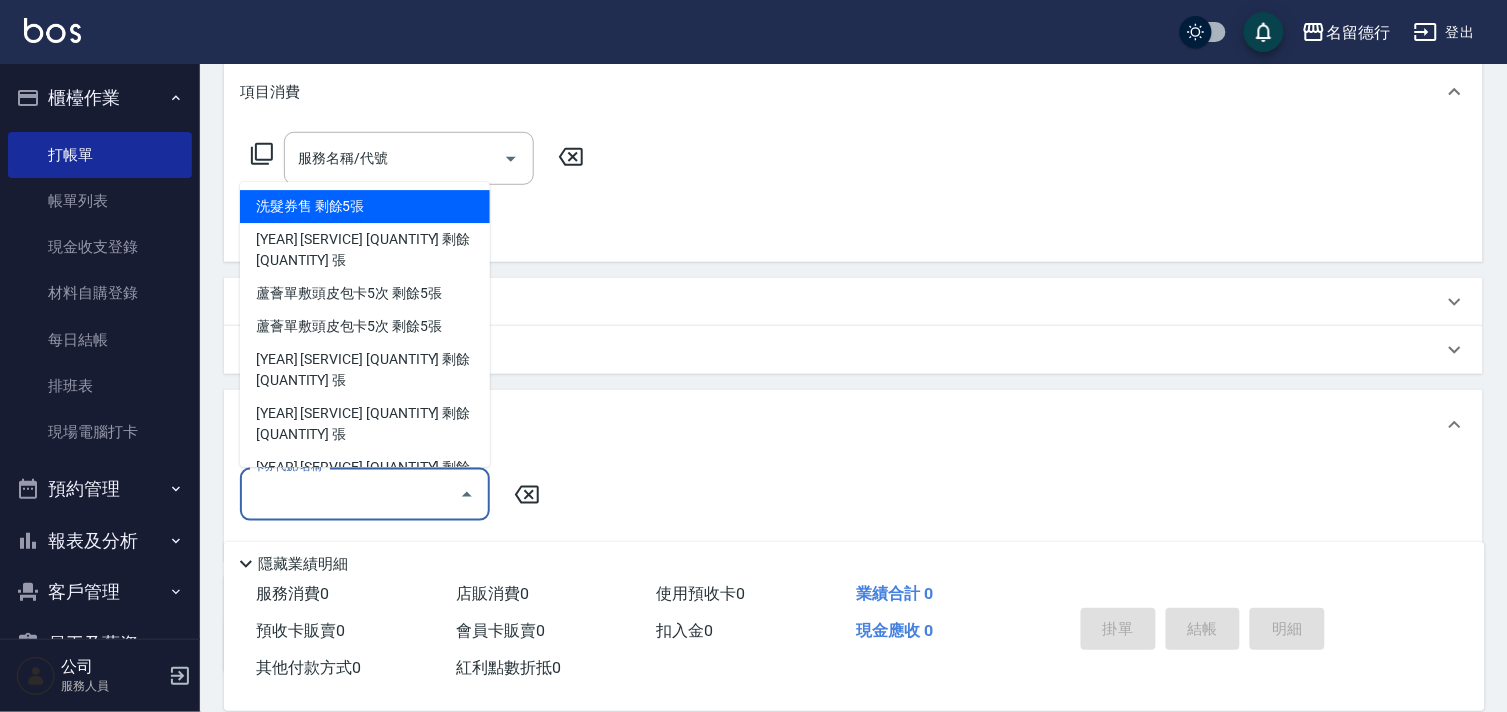click on "洗髮券售 剩餘5張" at bounding box center (365, 207) 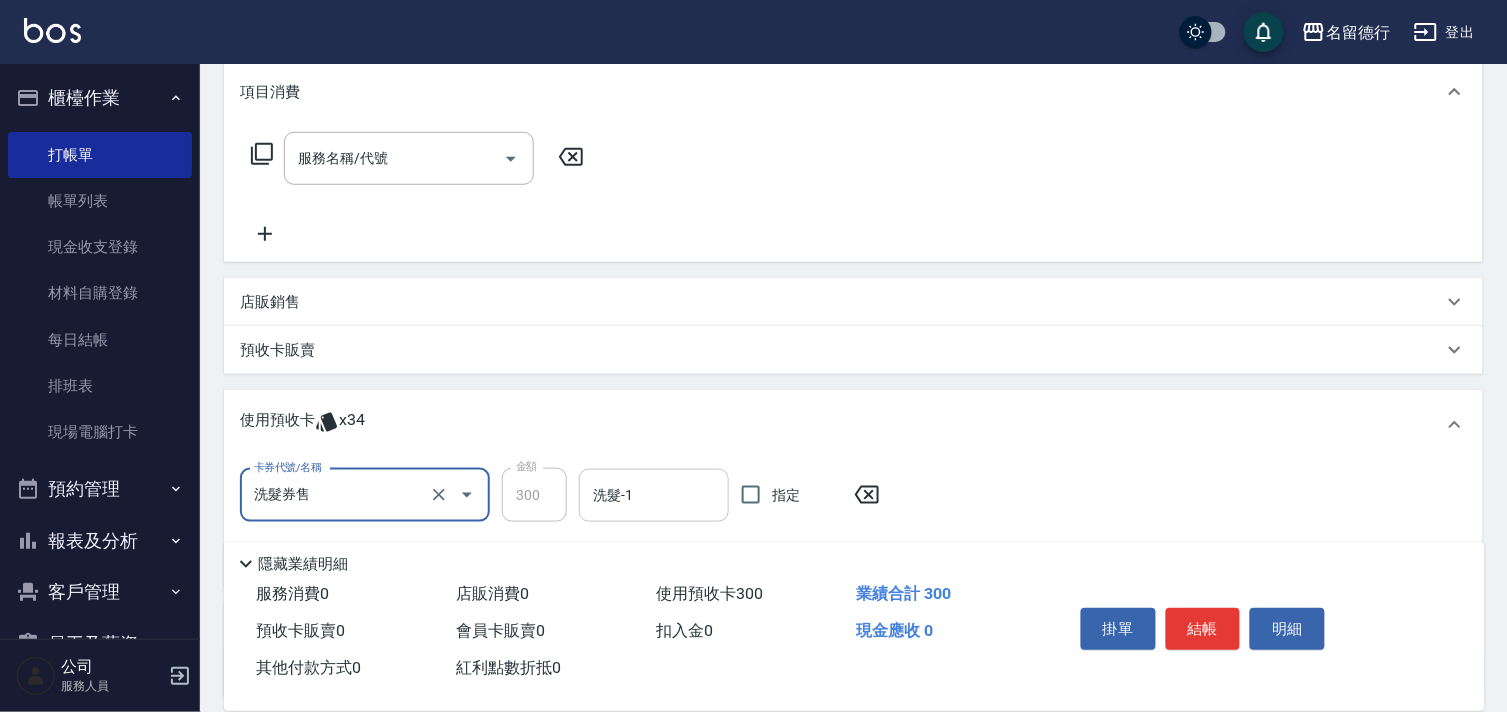 click on "洗髮-1 洗髮-1" at bounding box center (654, 495) 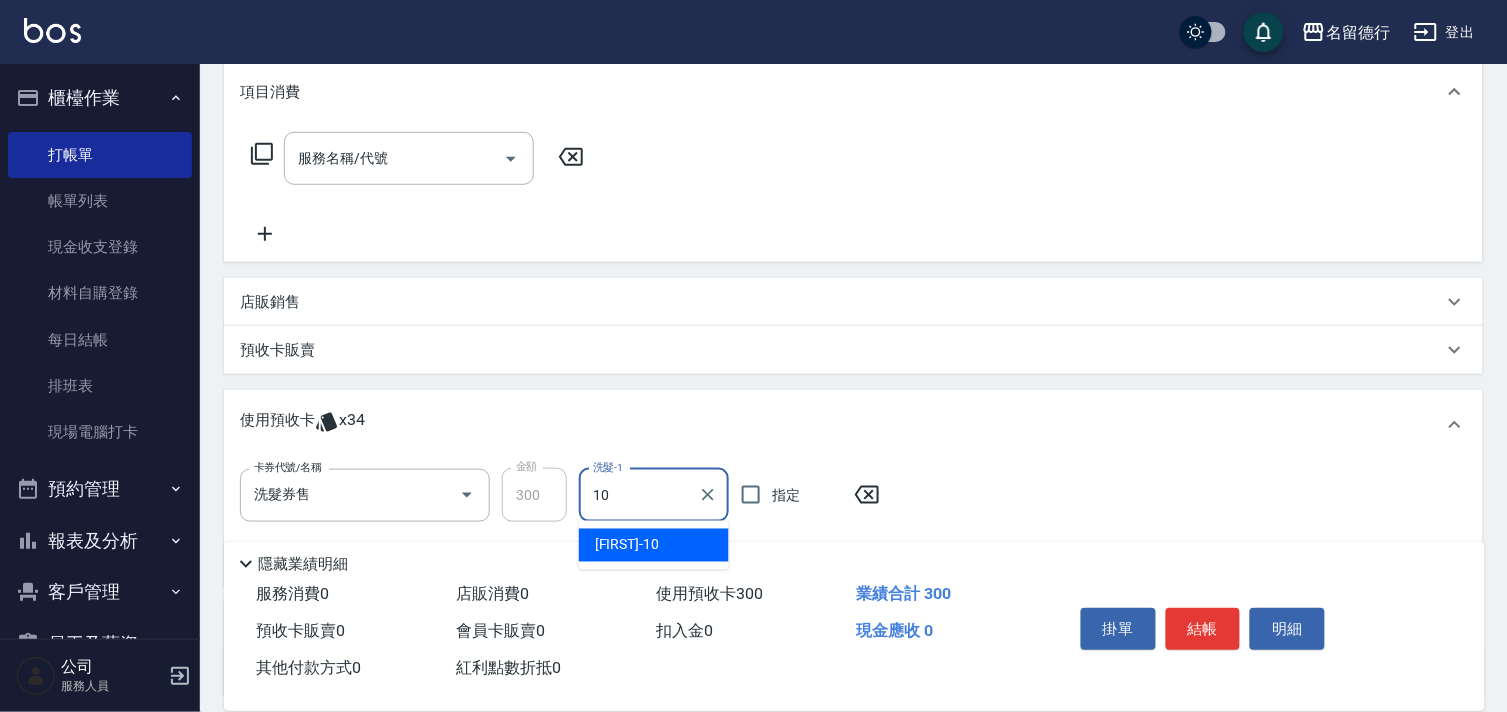 type on "[FIRST] - [NUMBER]" 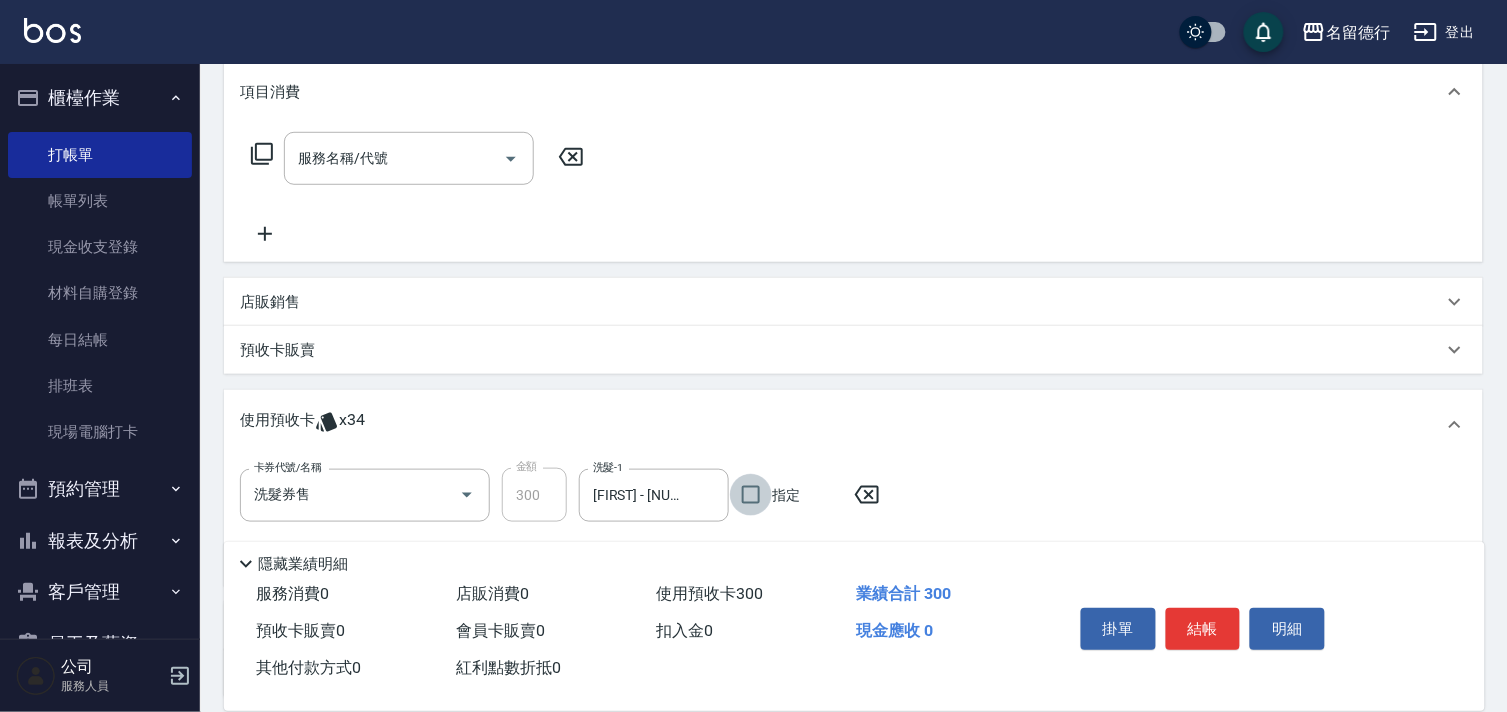 click on "指定" at bounding box center [751, 495] 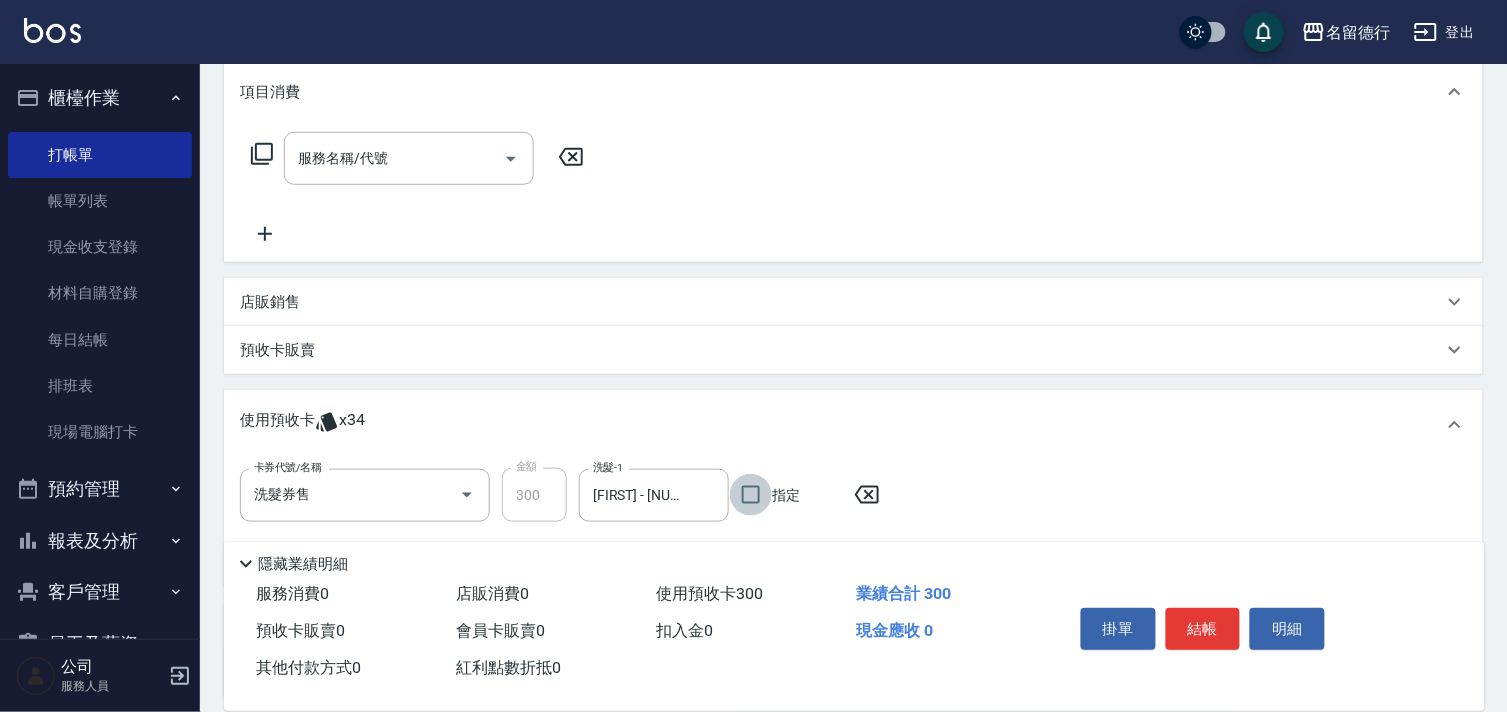 checkbox on "true" 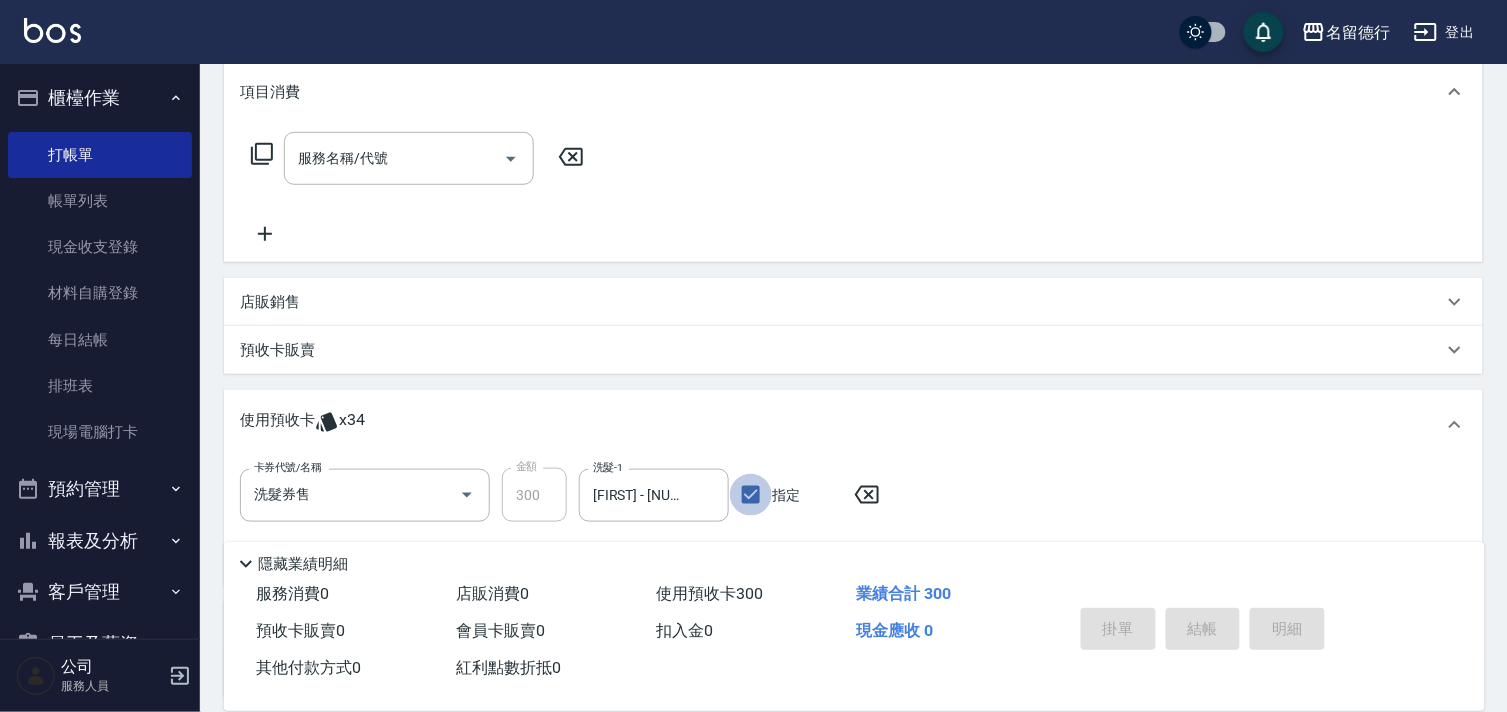 type 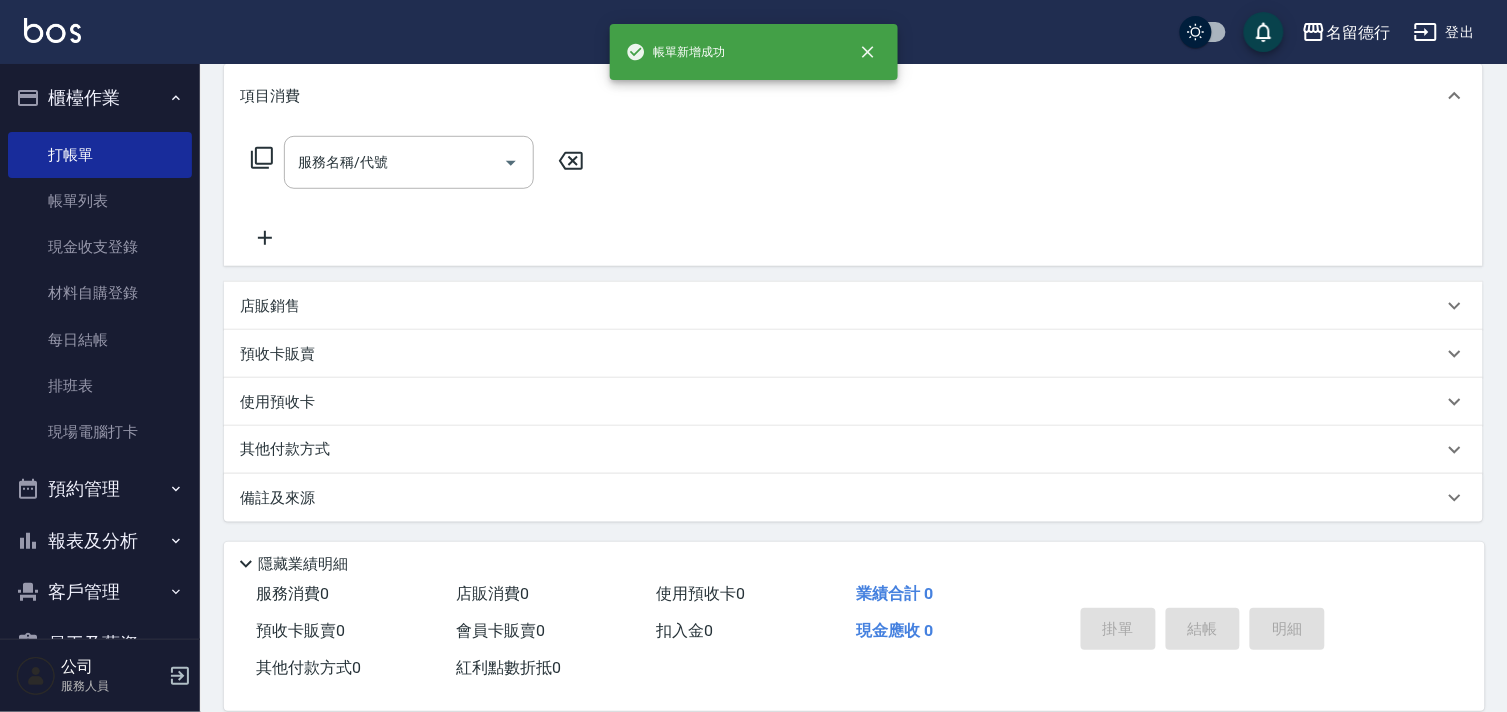 scroll, scrollTop: 0, scrollLeft: 0, axis: both 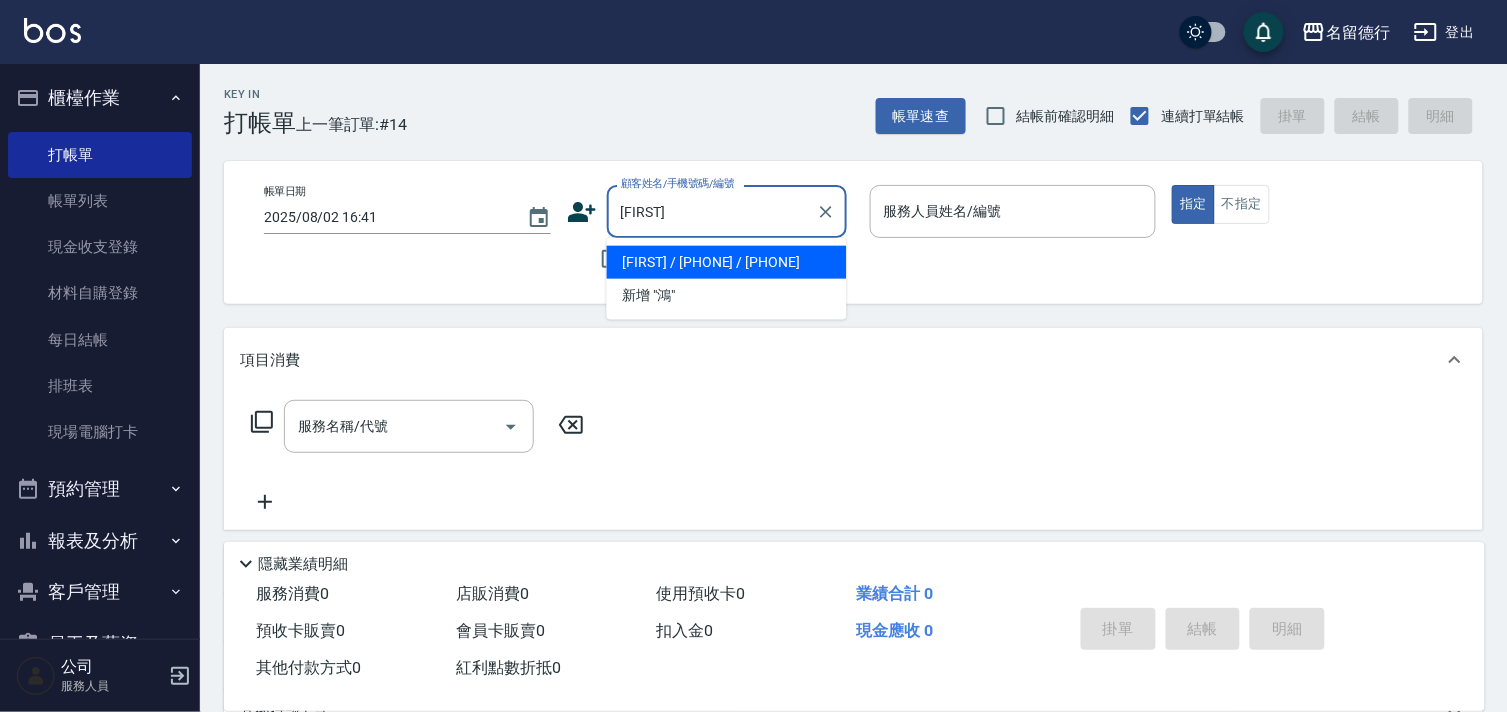 click on "[FIRST] / [PHONE] / [PHONE]" at bounding box center [727, 262] 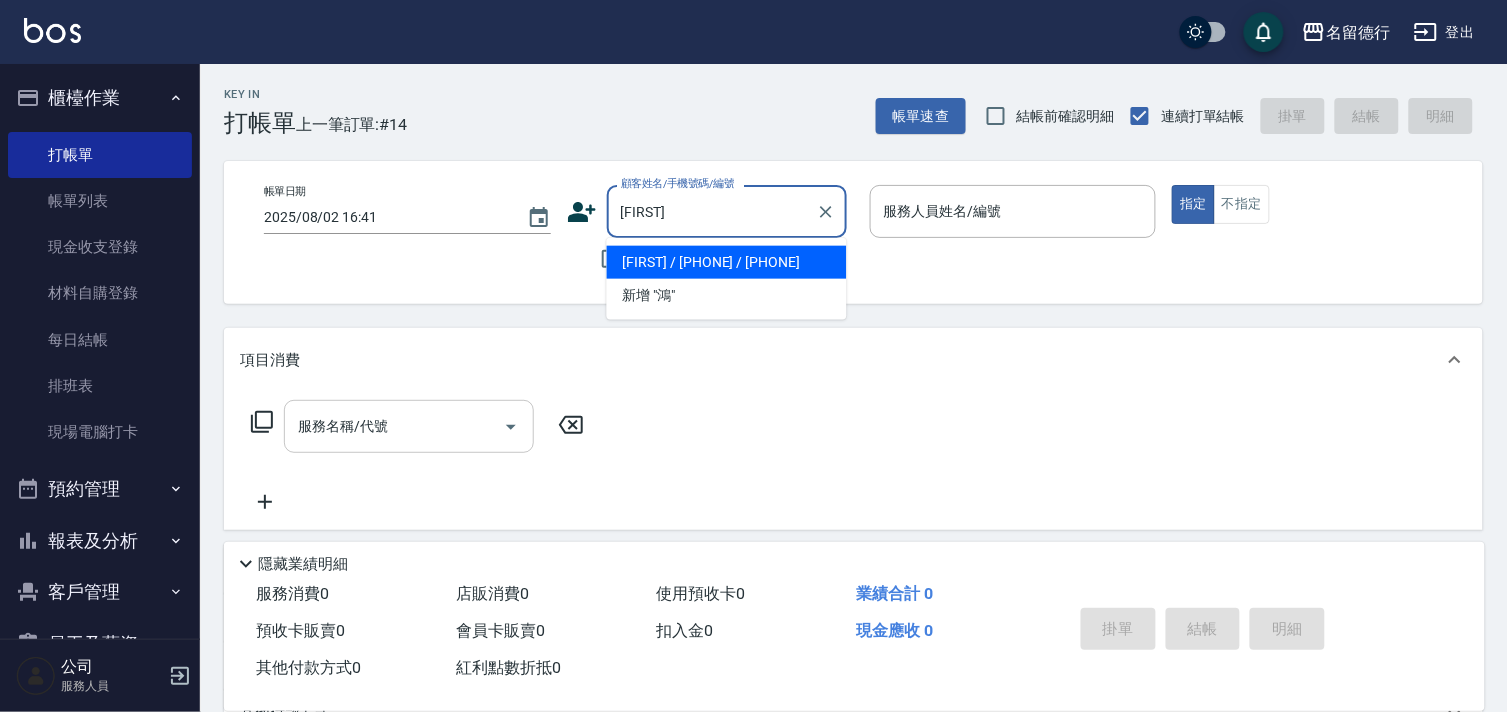 type on "[FIRST] / [PHONE] / [PHONE]" 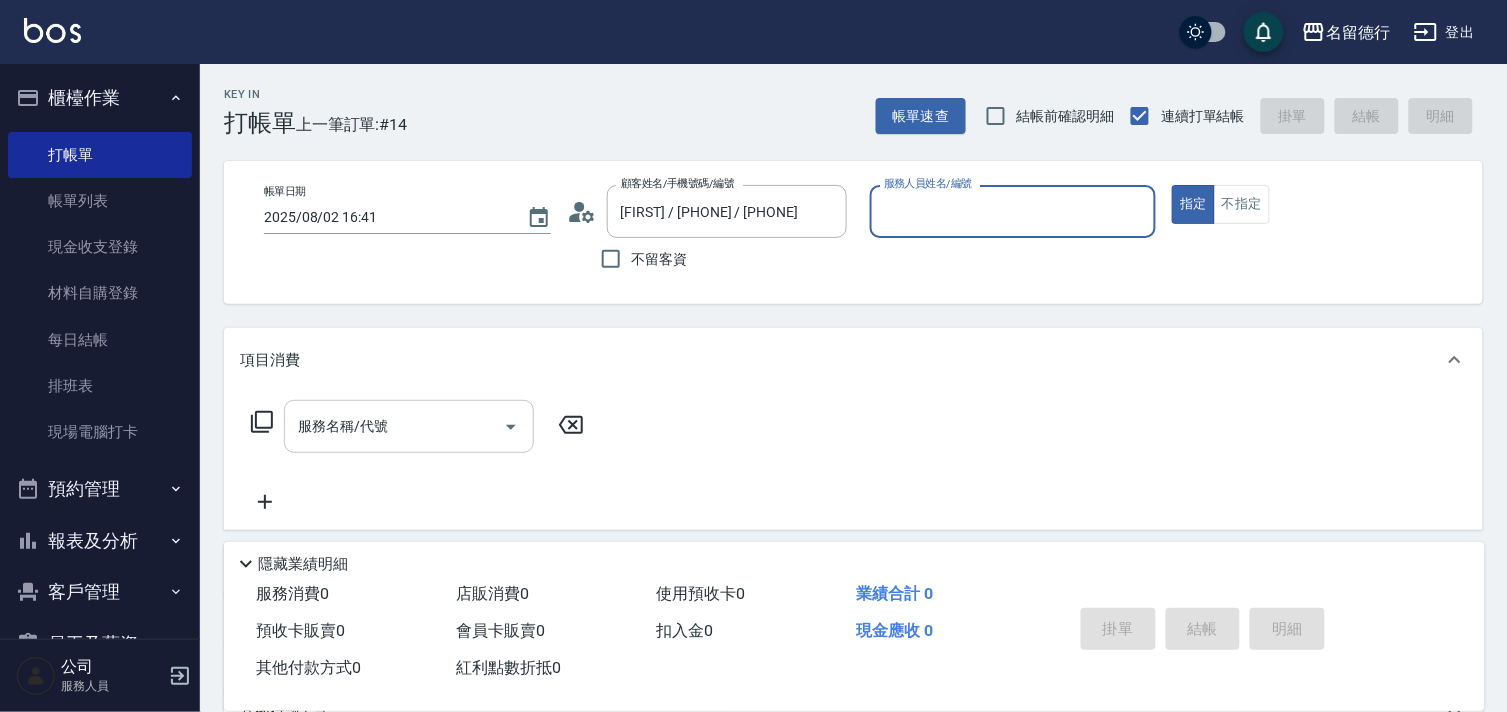 type on "[FIRST] - [NUMBER]" 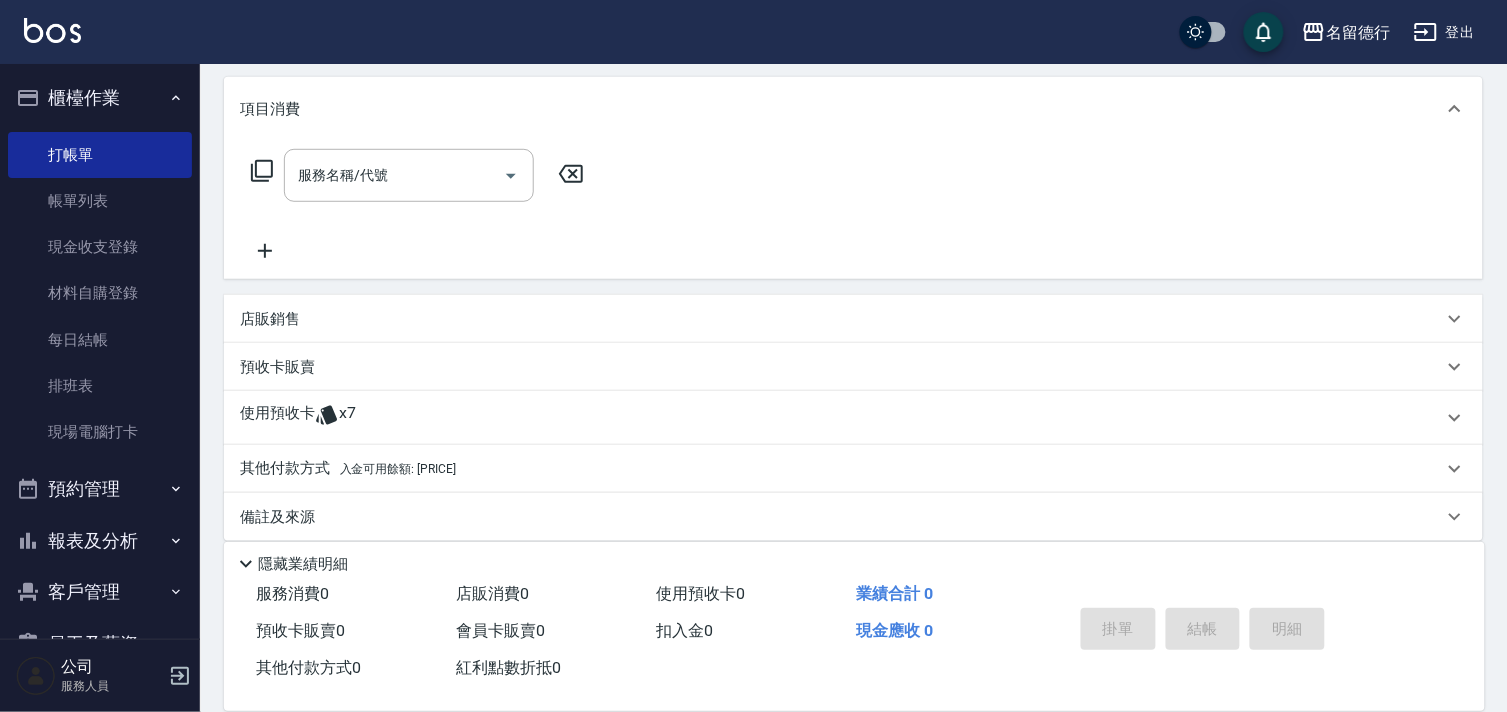scroll, scrollTop: 263, scrollLeft: 0, axis: vertical 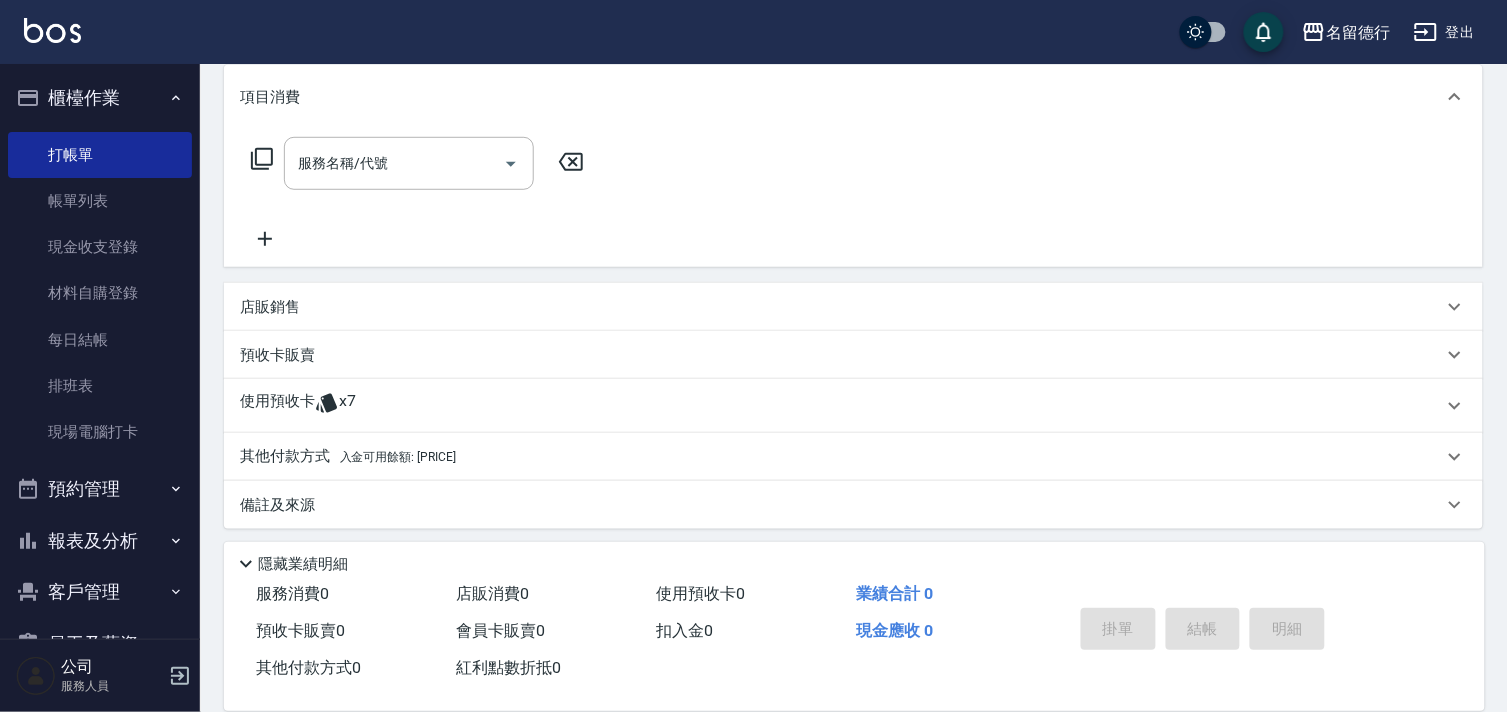 click on "使用預收卡" at bounding box center (277, 406) 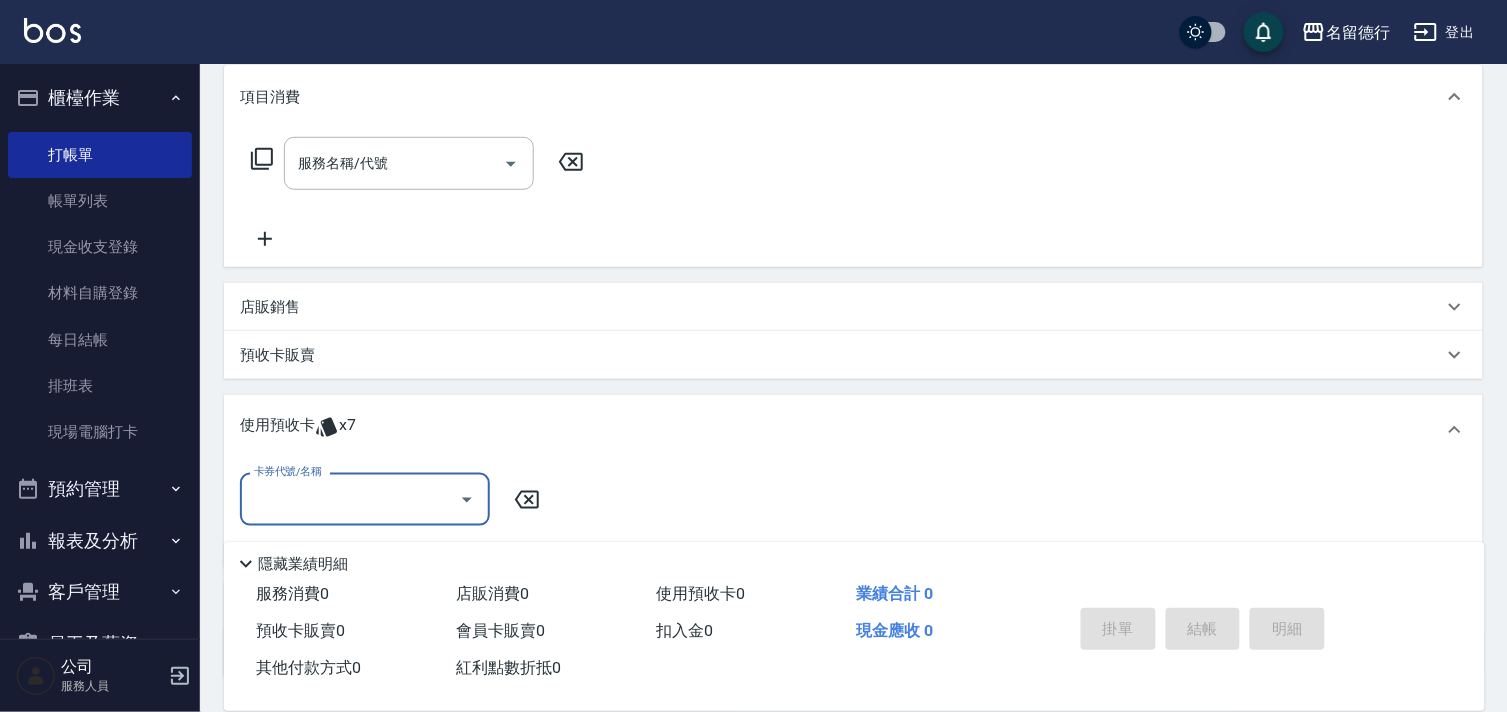 scroll, scrollTop: 0, scrollLeft: 0, axis: both 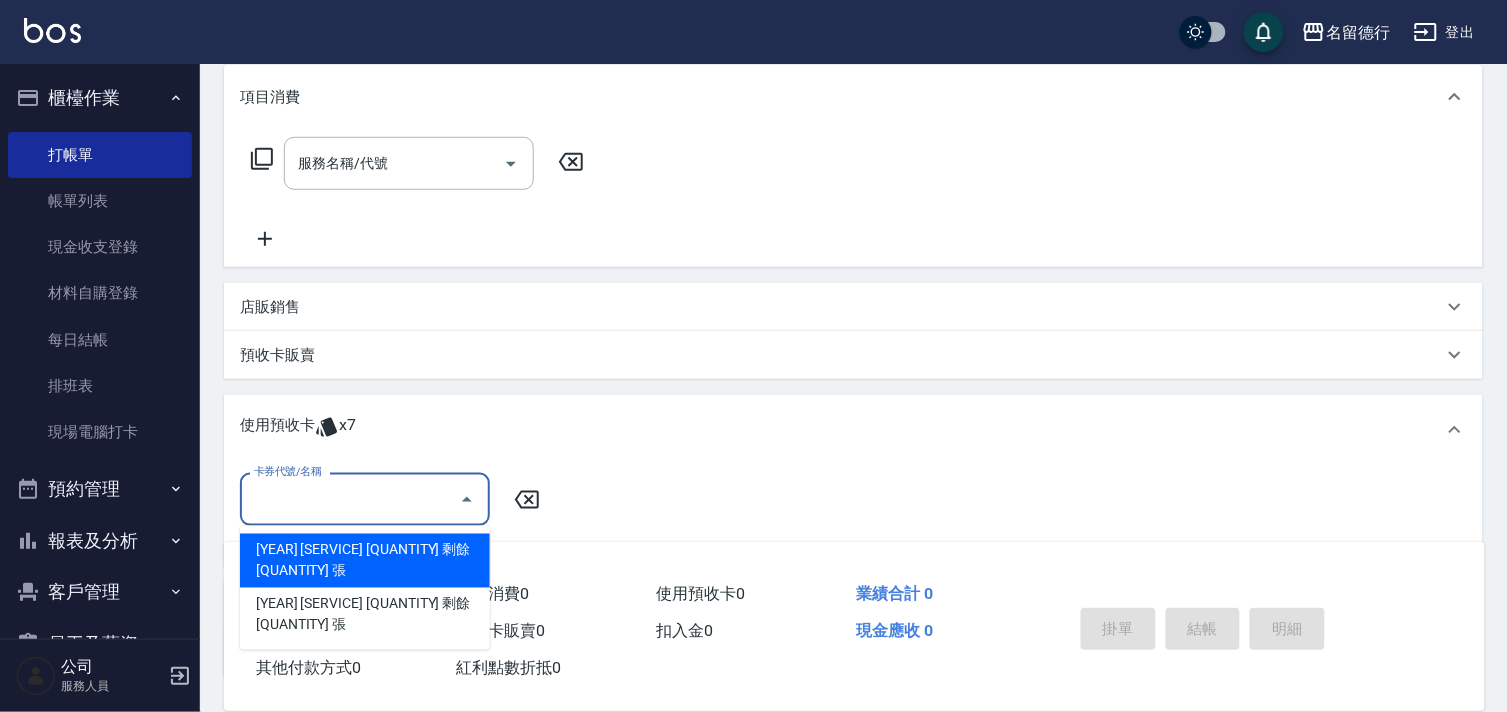 click on "卡券代號/名稱" at bounding box center (350, 499) 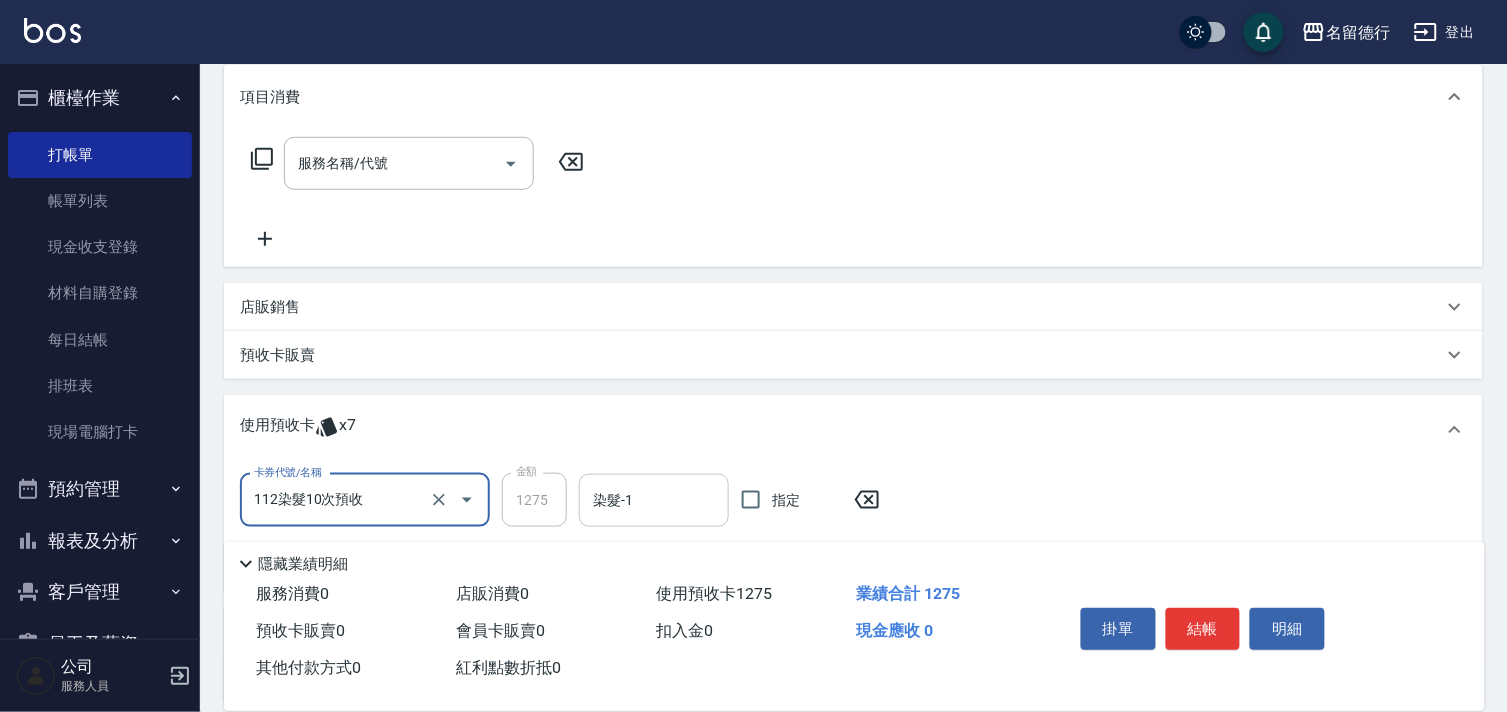 click on "染髮-1 染髮-1" at bounding box center (654, 500) 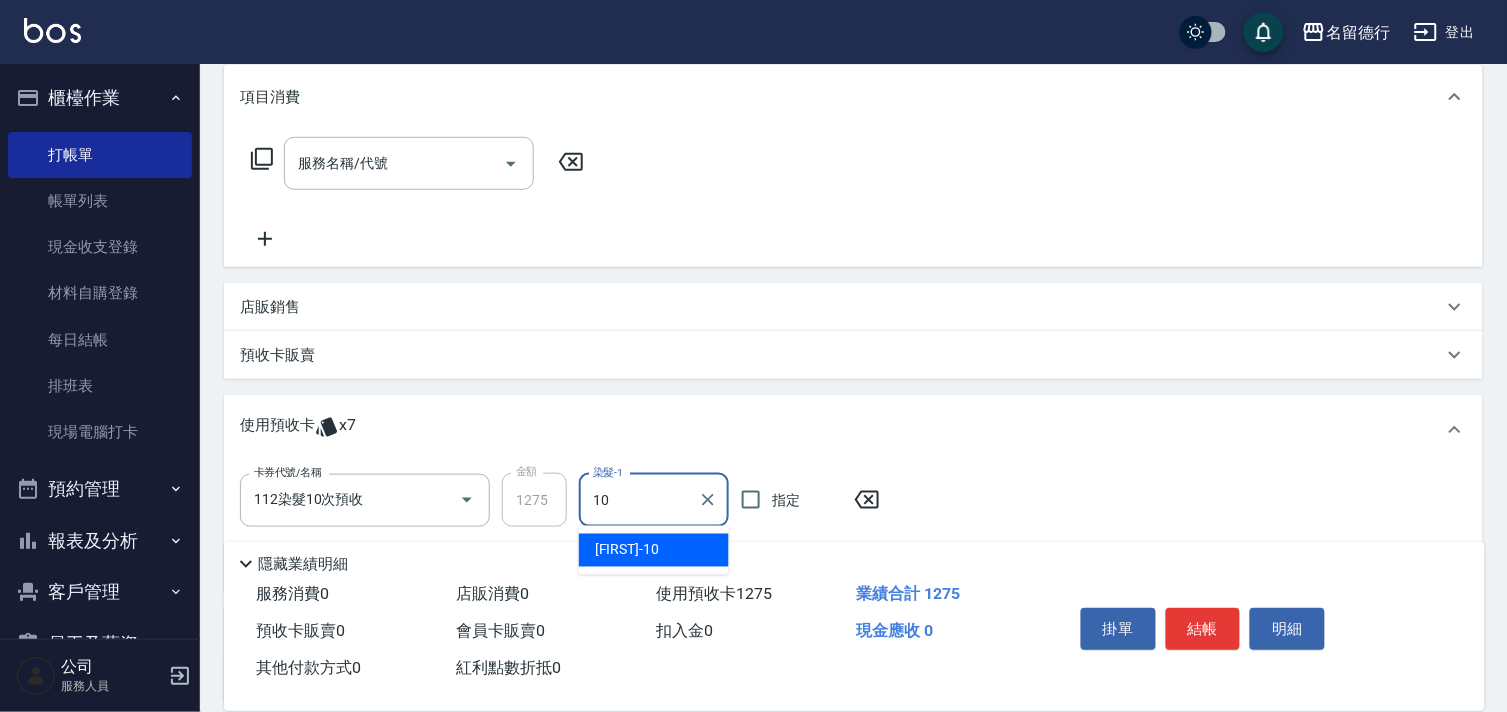 type on "[FIRST] - [NUMBER]" 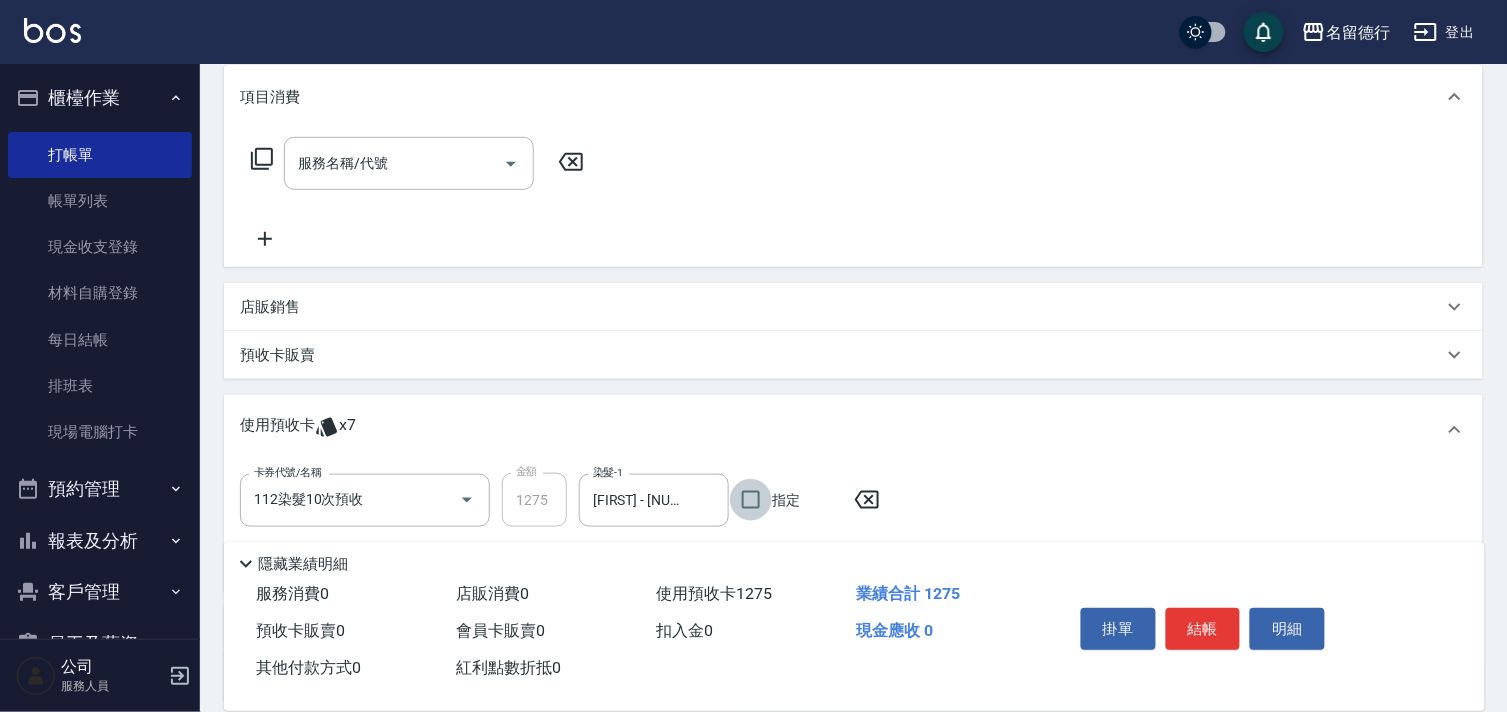 click on "指定" at bounding box center (751, 500) 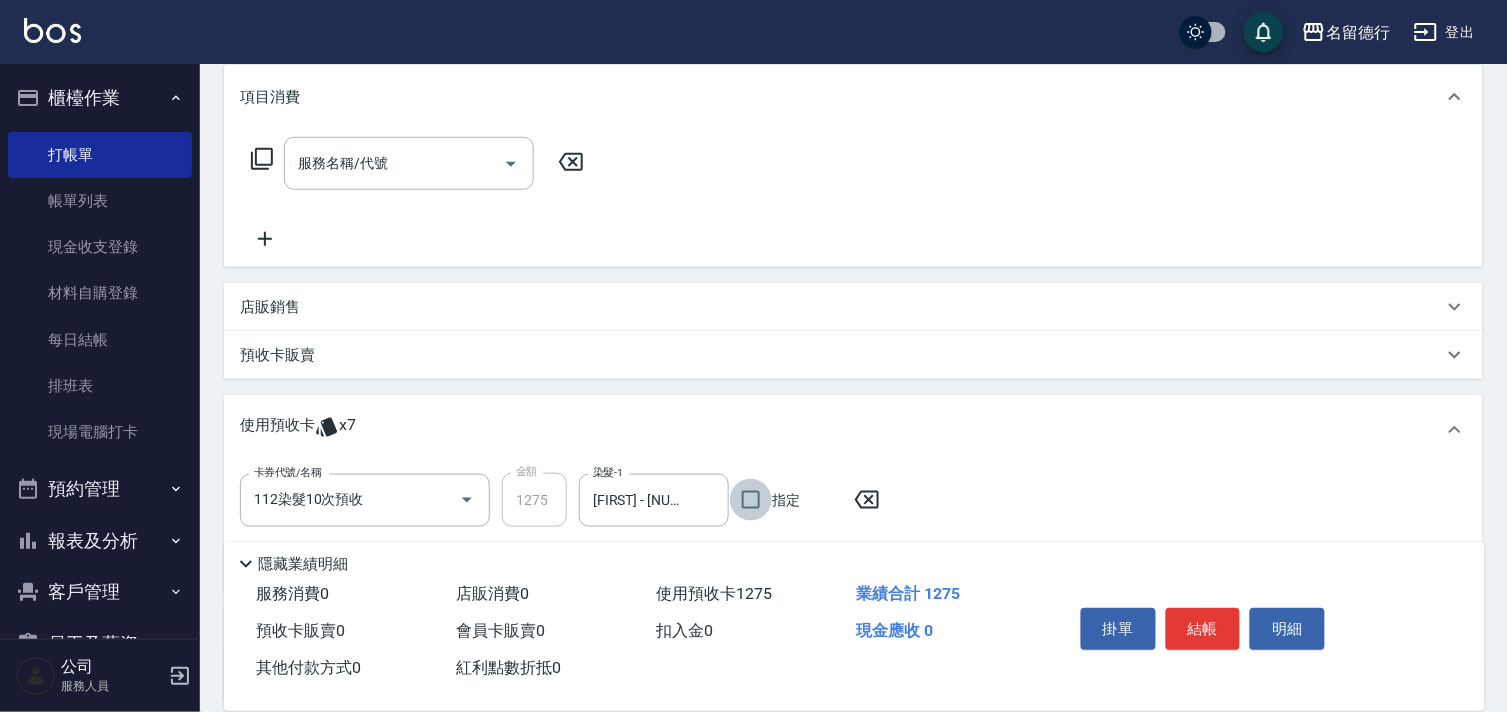 checkbox on "true" 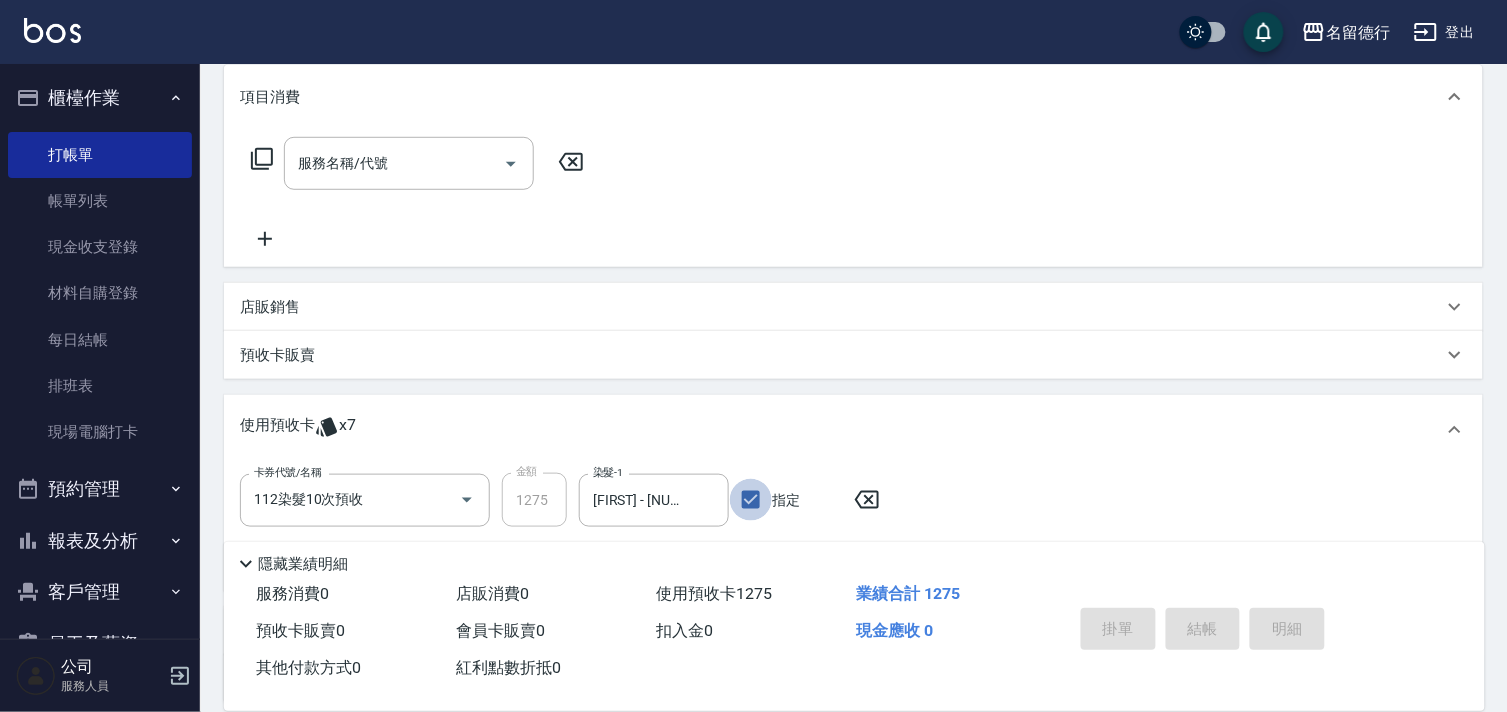 type on "[DATE] [TIME]" 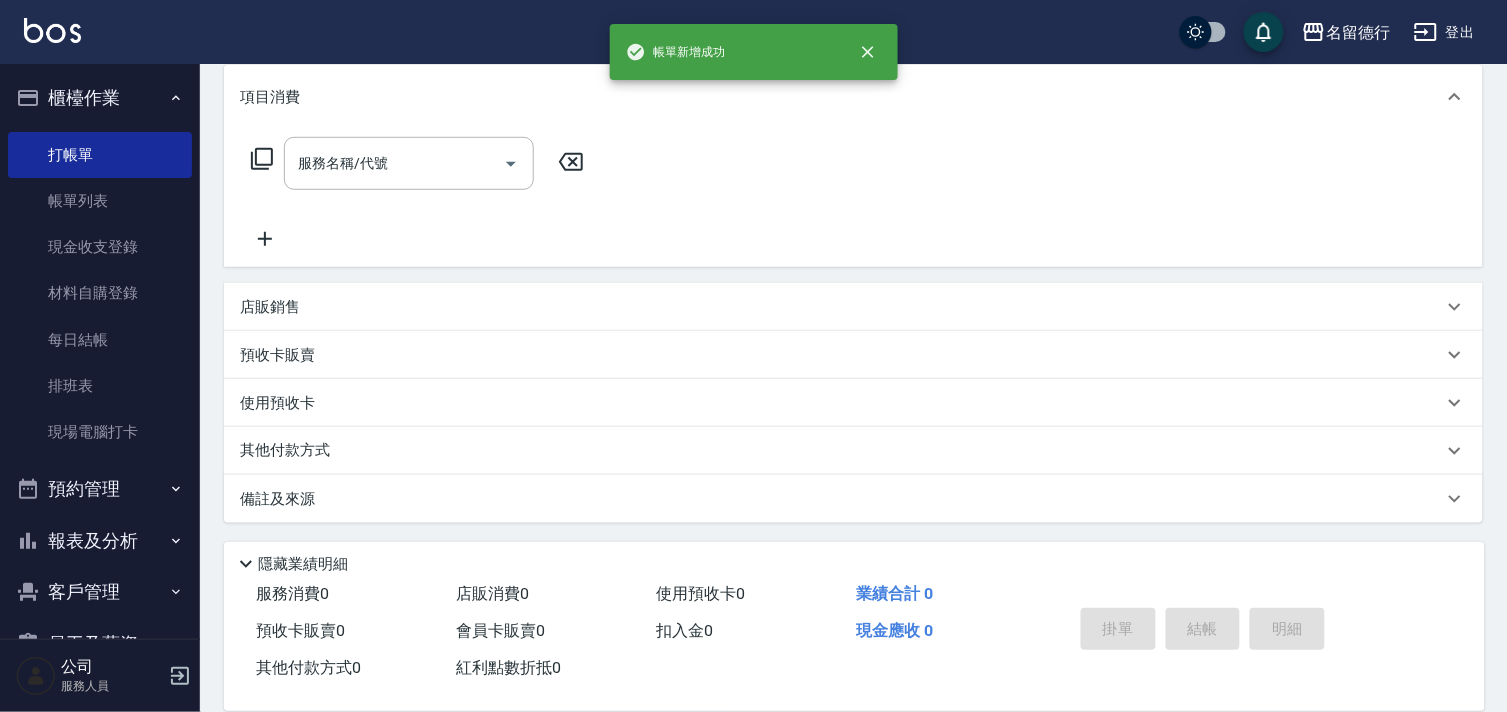scroll, scrollTop: 0, scrollLeft: 0, axis: both 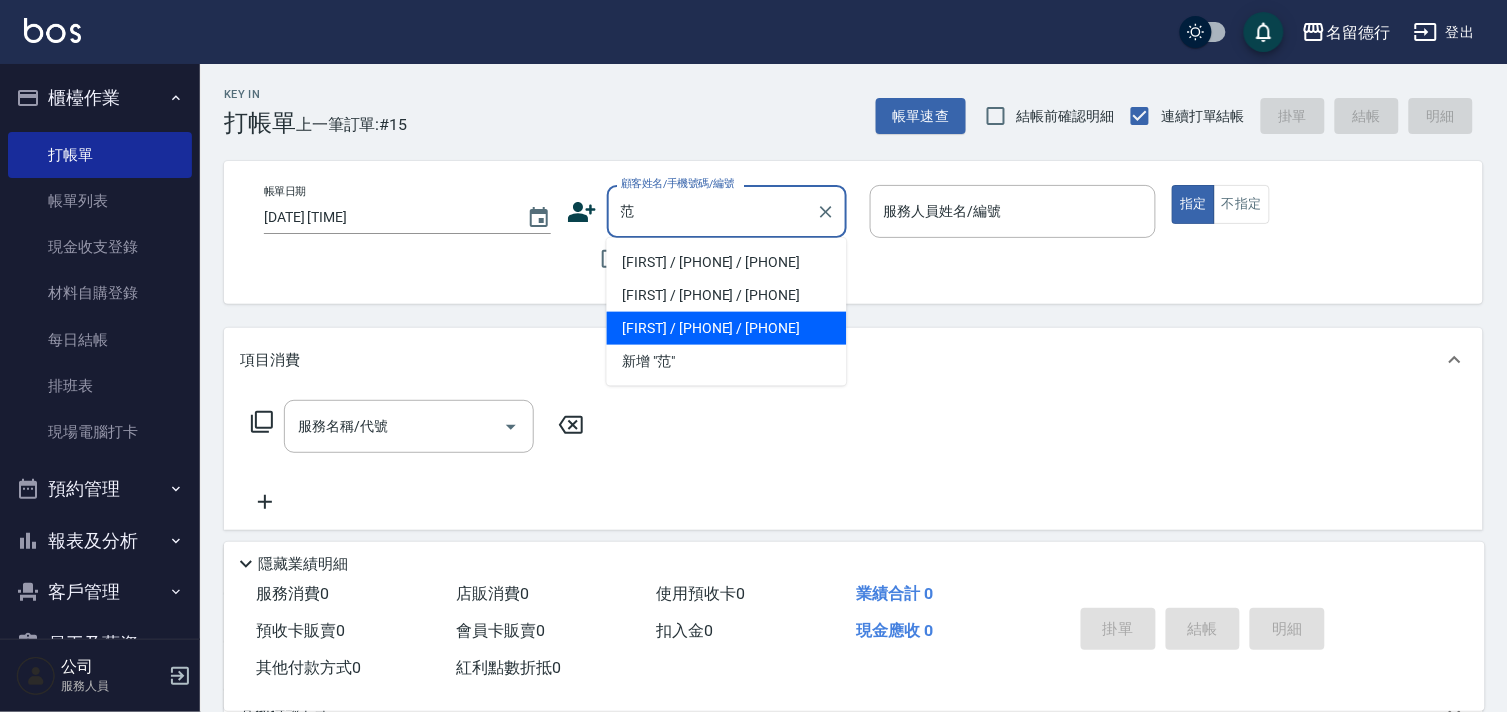 click on "[FIRST] / [PHONE] / [PHONE]" at bounding box center (727, 328) 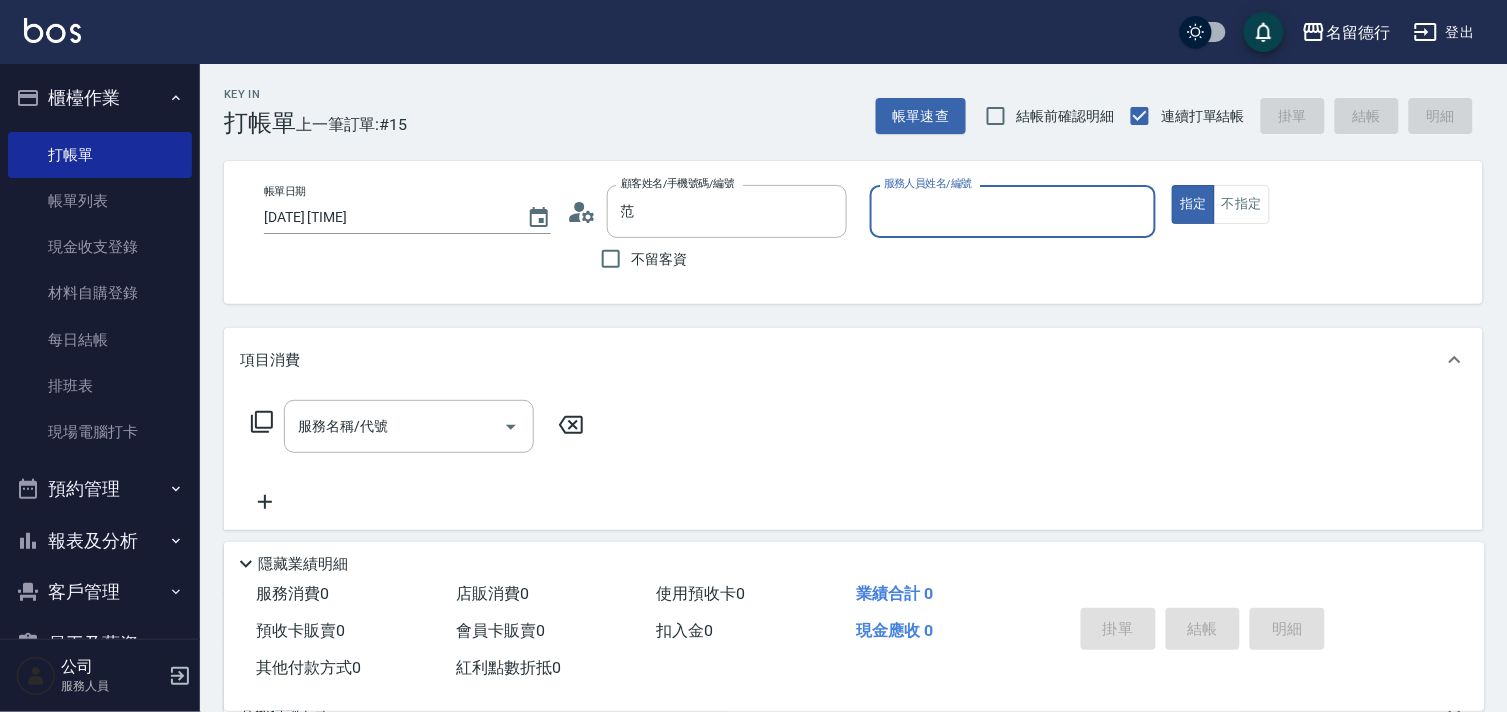 type on "[FIRST] / [PHONE] / [PHONE]" 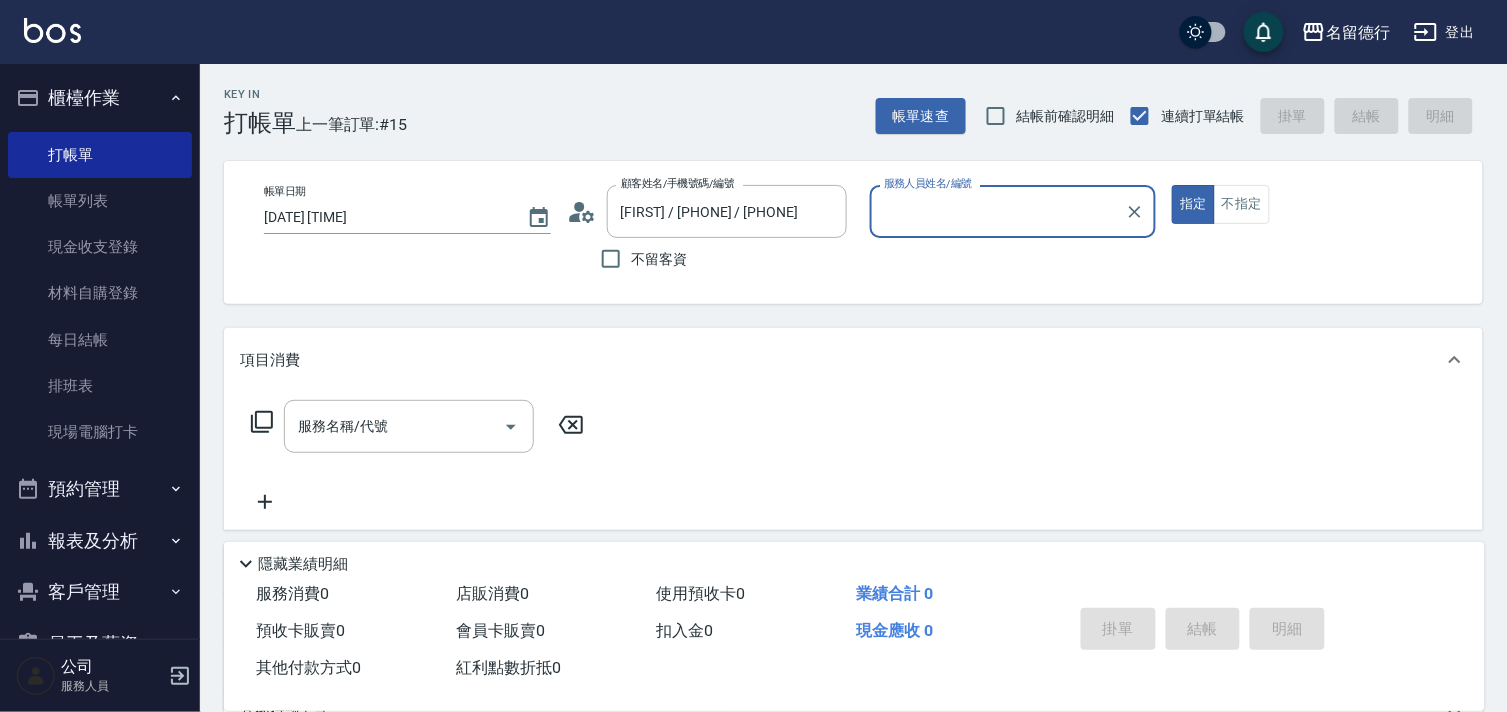 type on "[FIRST] - [NUMBER]" 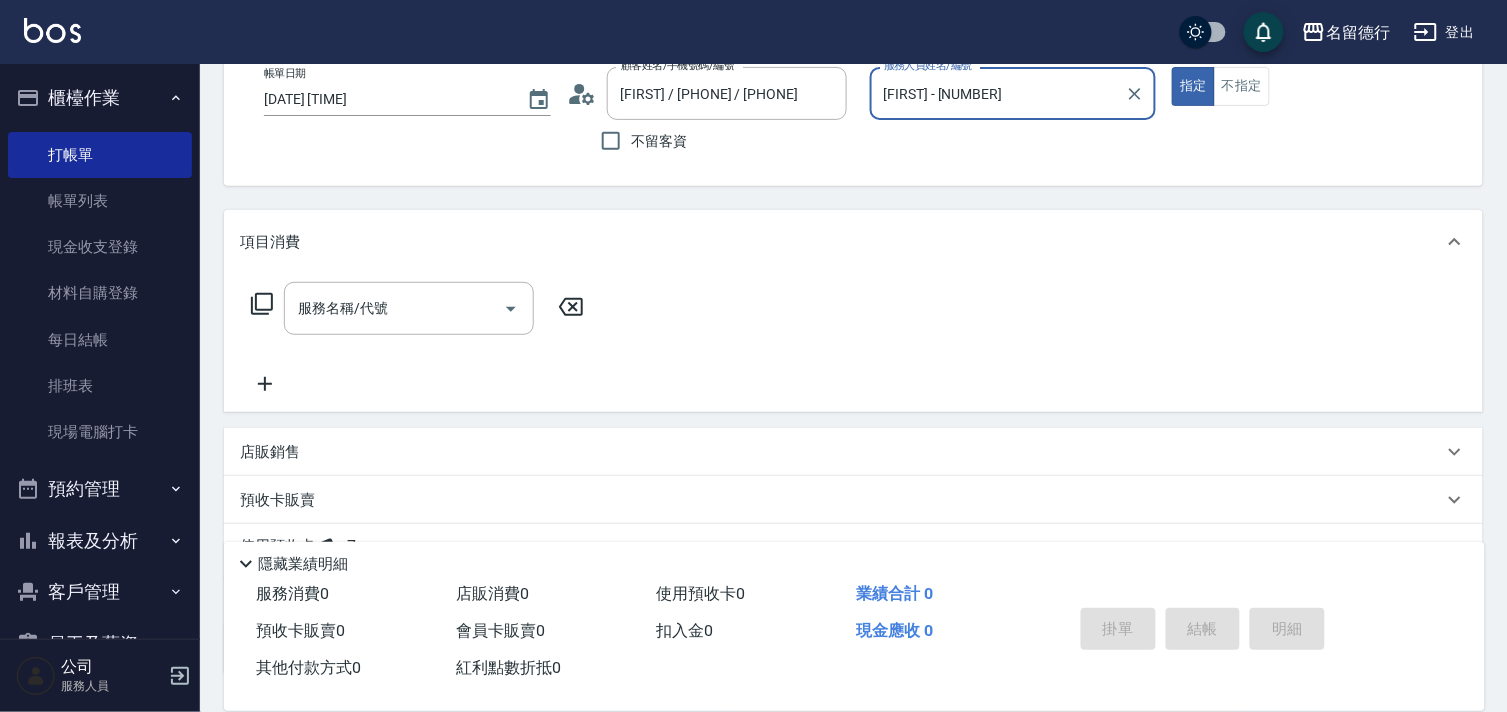 scroll, scrollTop: 268, scrollLeft: 0, axis: vertical 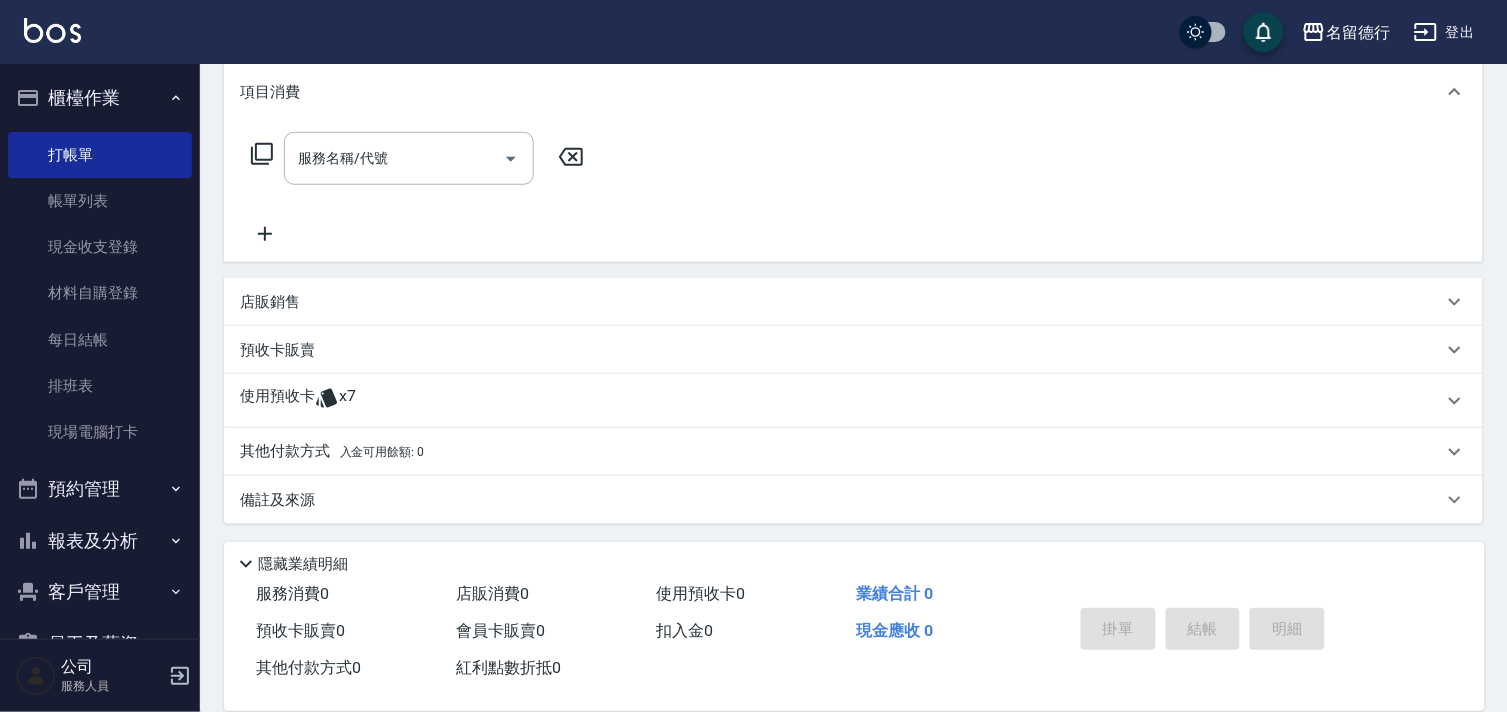 click on "使用預收卡" at bounding box center [277, 401] 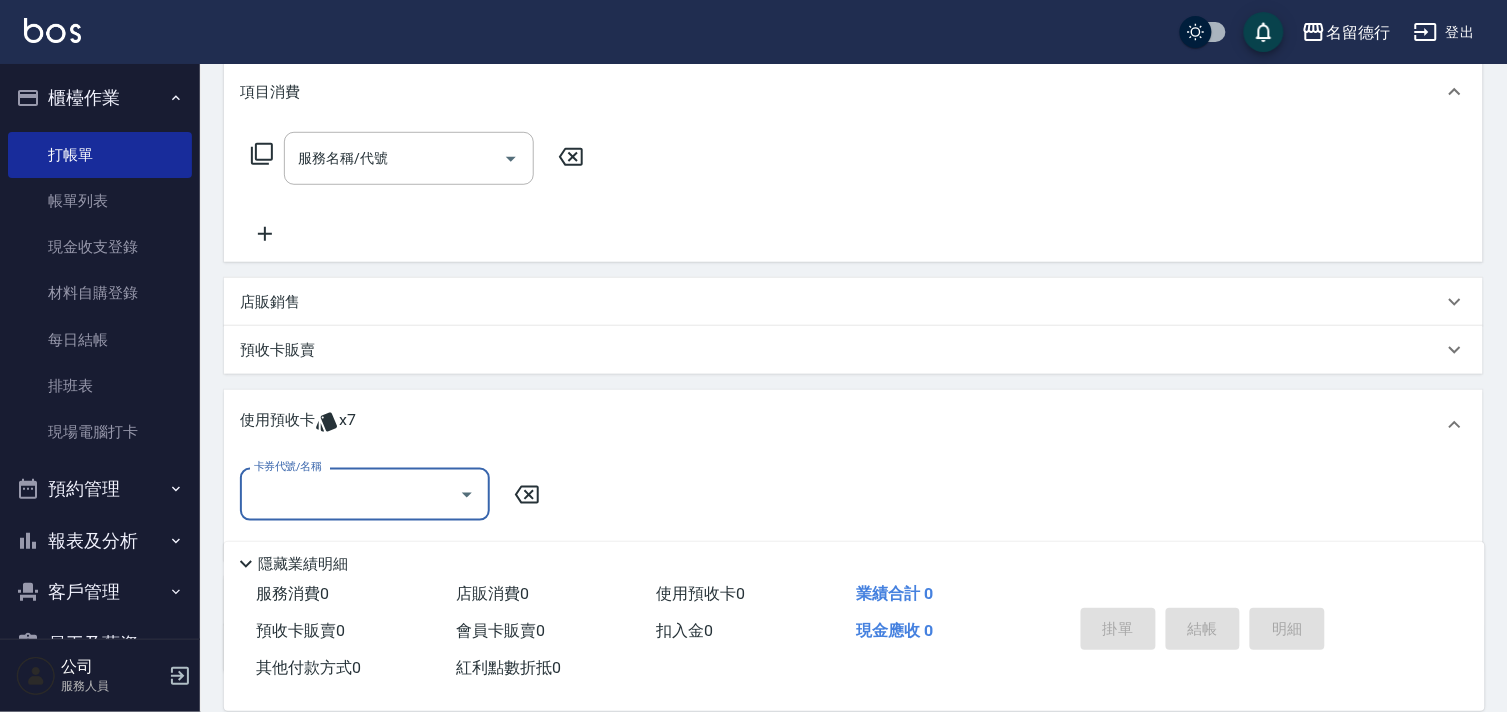 scroll, scrollTop: 0, scrollLeft: 0, axis: both 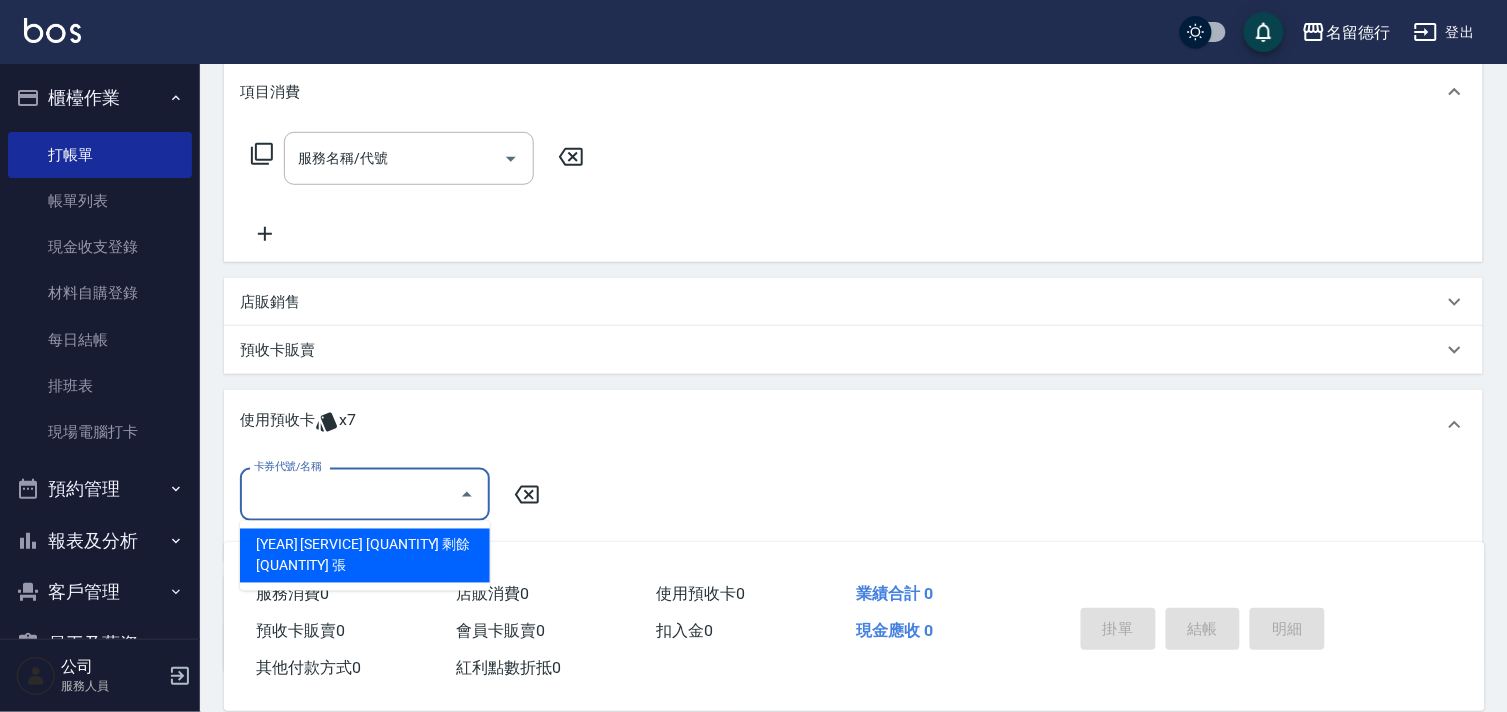 click on "[YEAR] [SERVICE] [QUANTITY] 剩餘 [QUANTITY] 張" at bounding box center (365, 556) 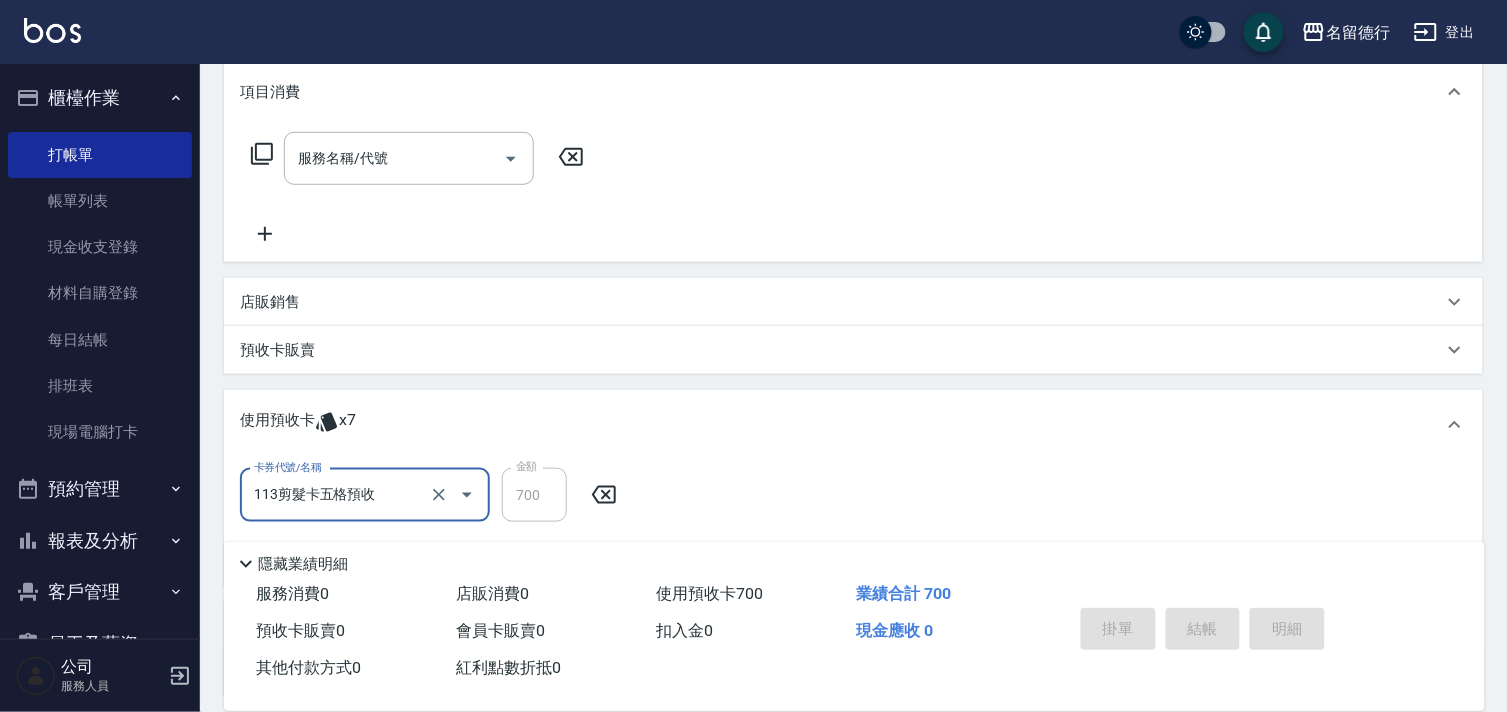 type 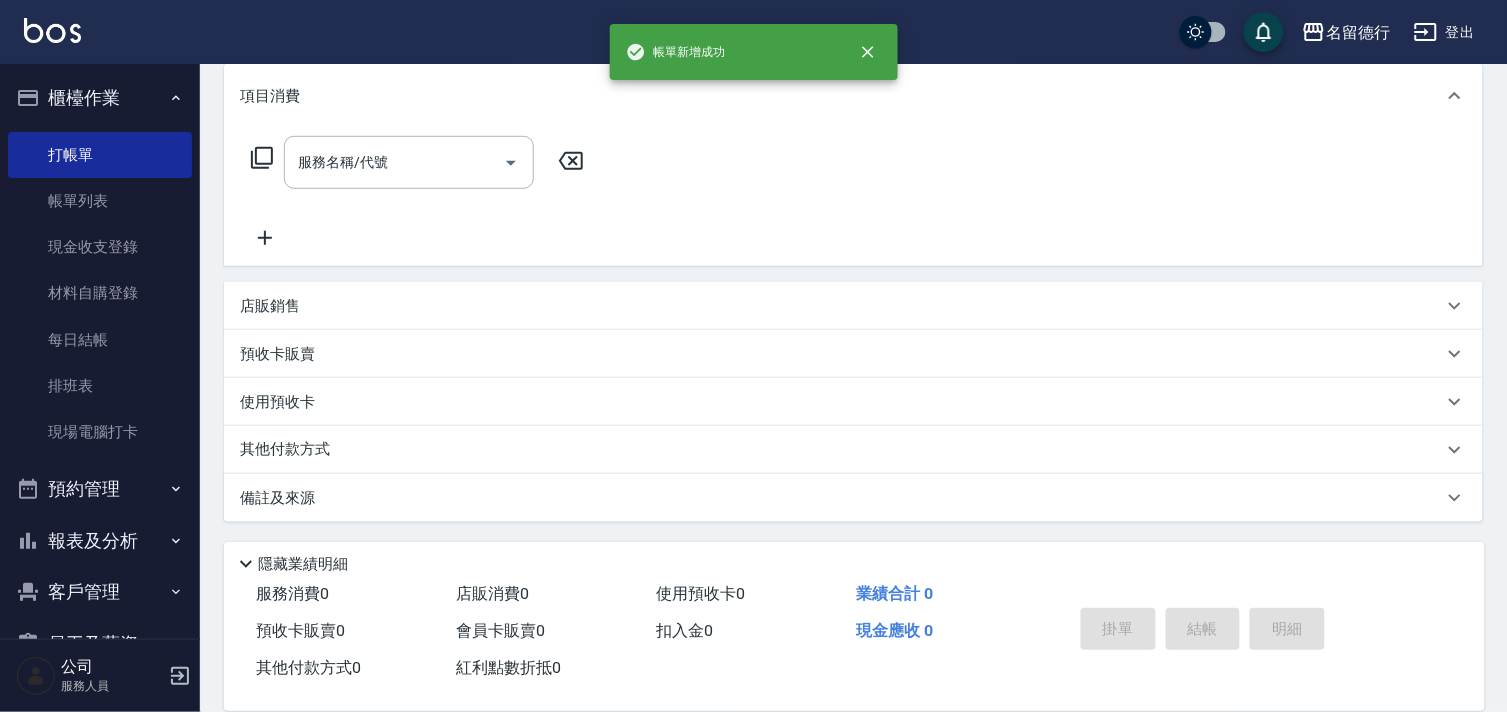 scroll, scrollTop: 0, scrollLeft: 0, axis: both 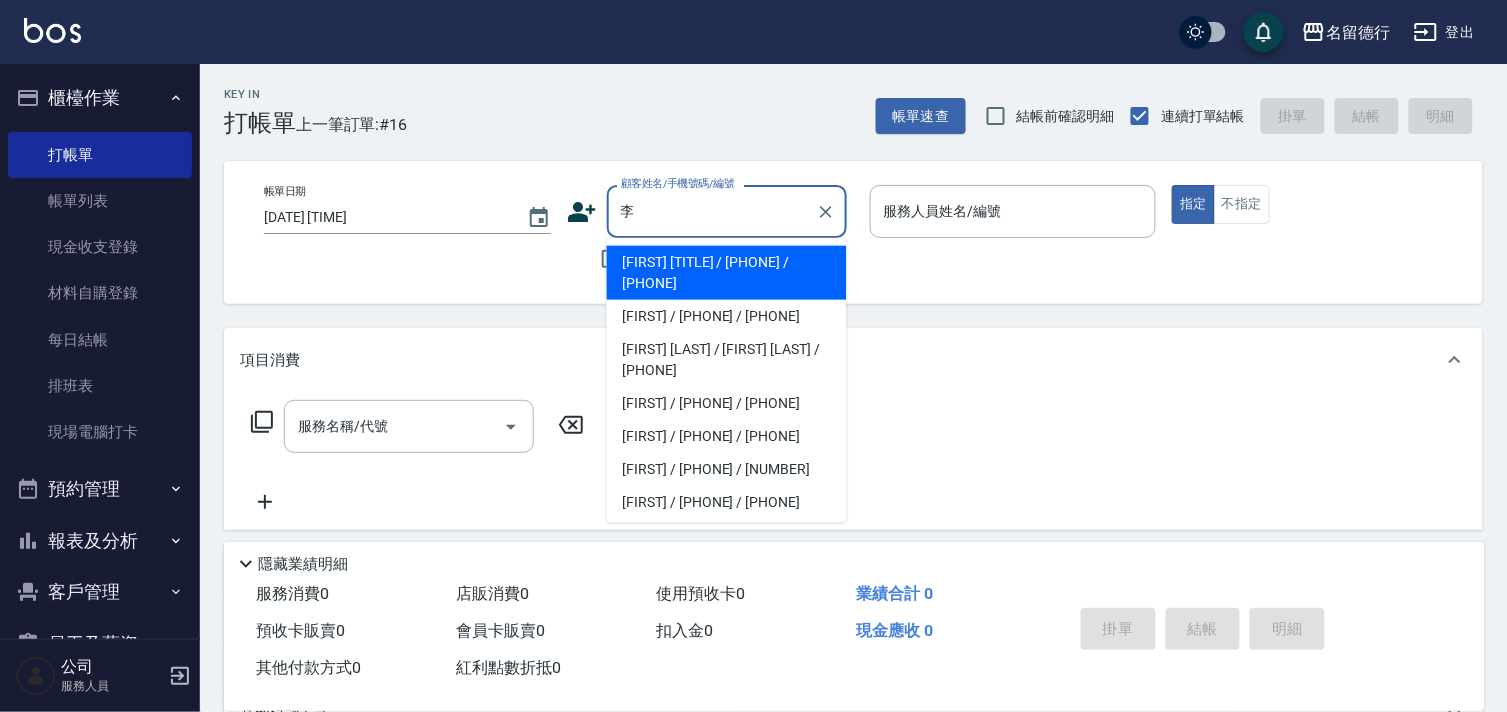 click on "[FIRST] [TITLE] / [PHONE] / [PHONE]" at bounding box center [727, 273] 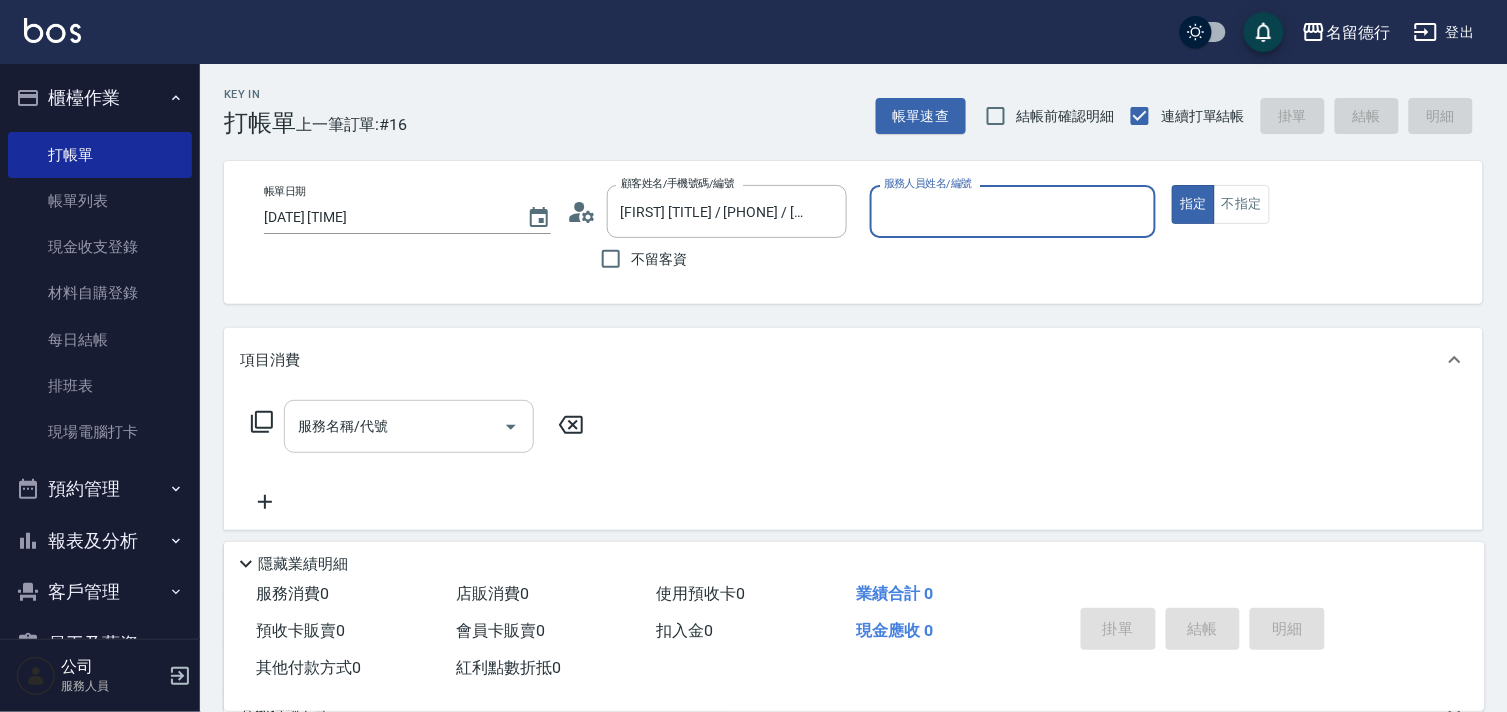 type on "[FIRST] - [NUMBER]" 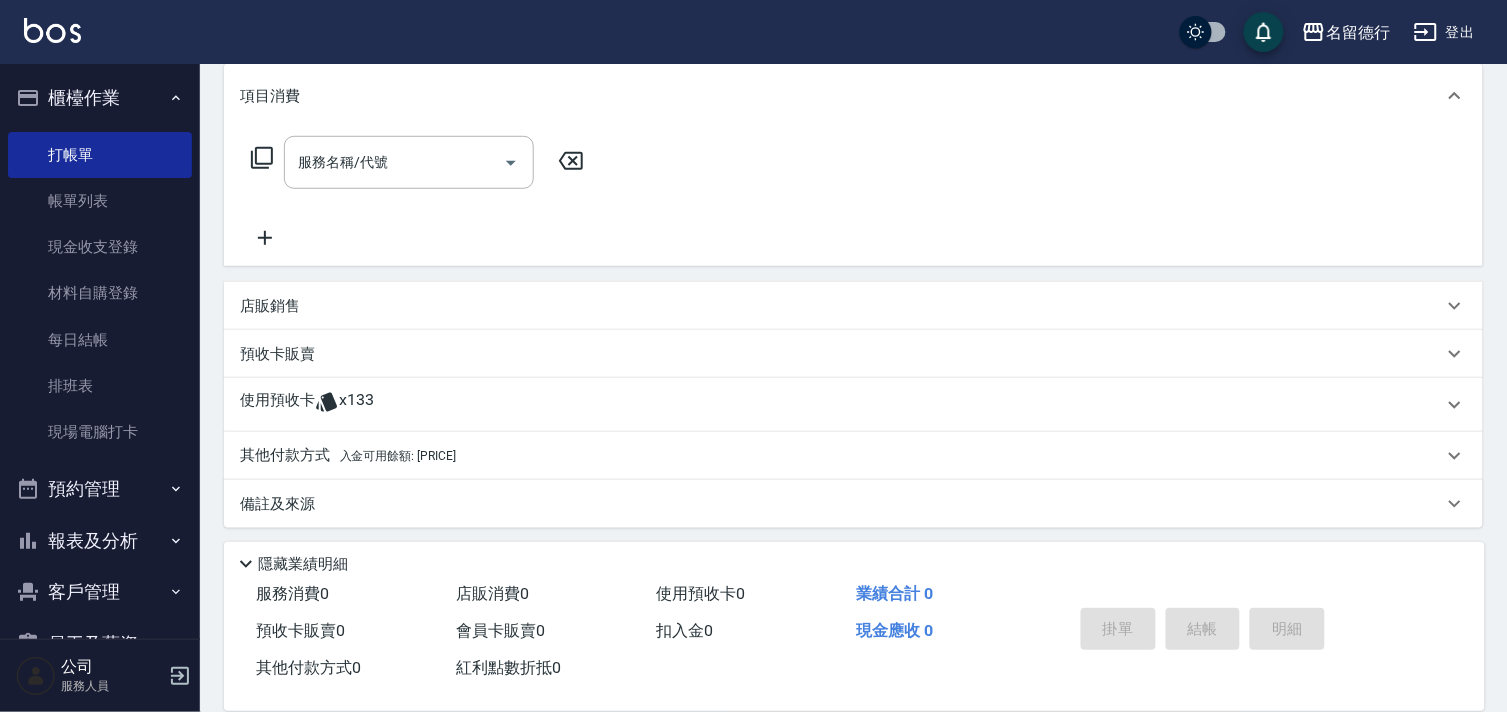 scroll, scrollTop: 268, scrollLeft: 0, axis: vertical 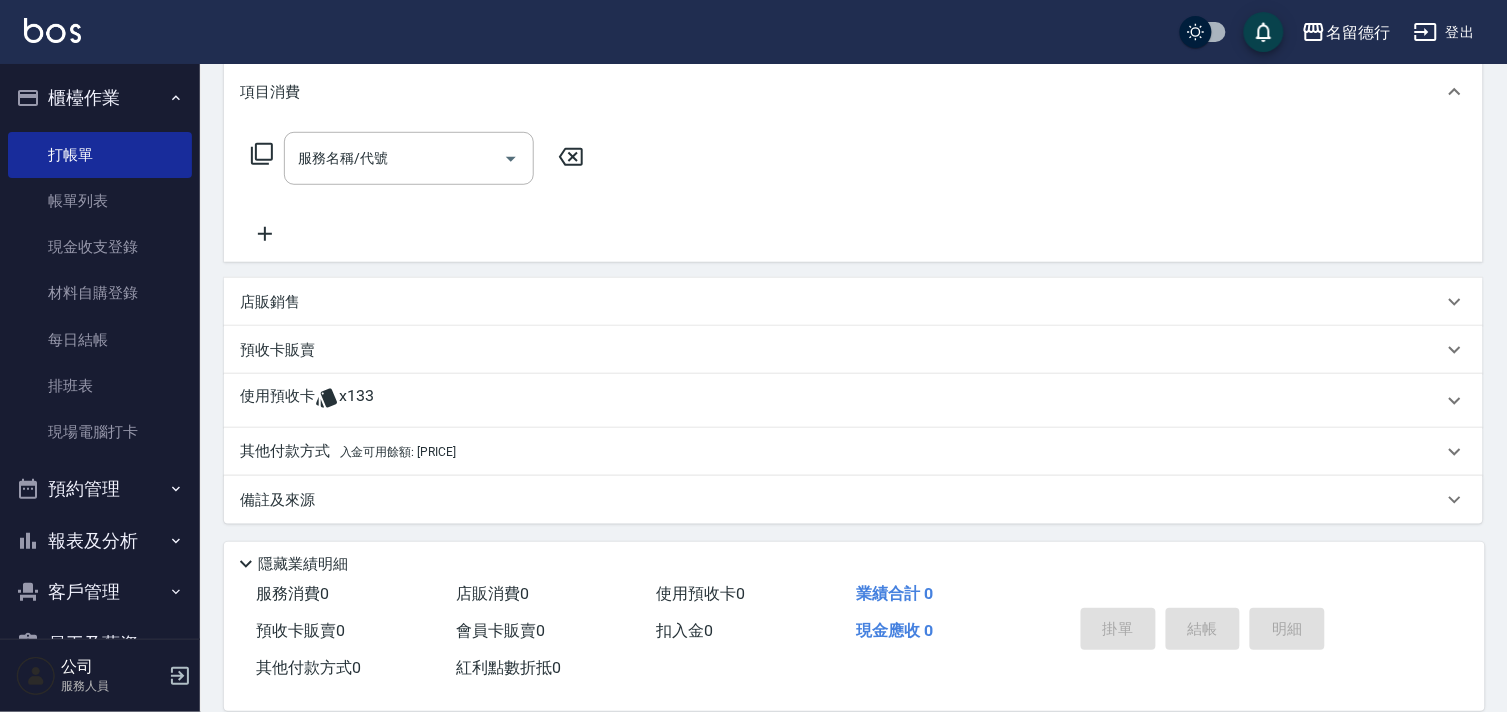 click on "使用預收卡" at bounding box center [277, 401] 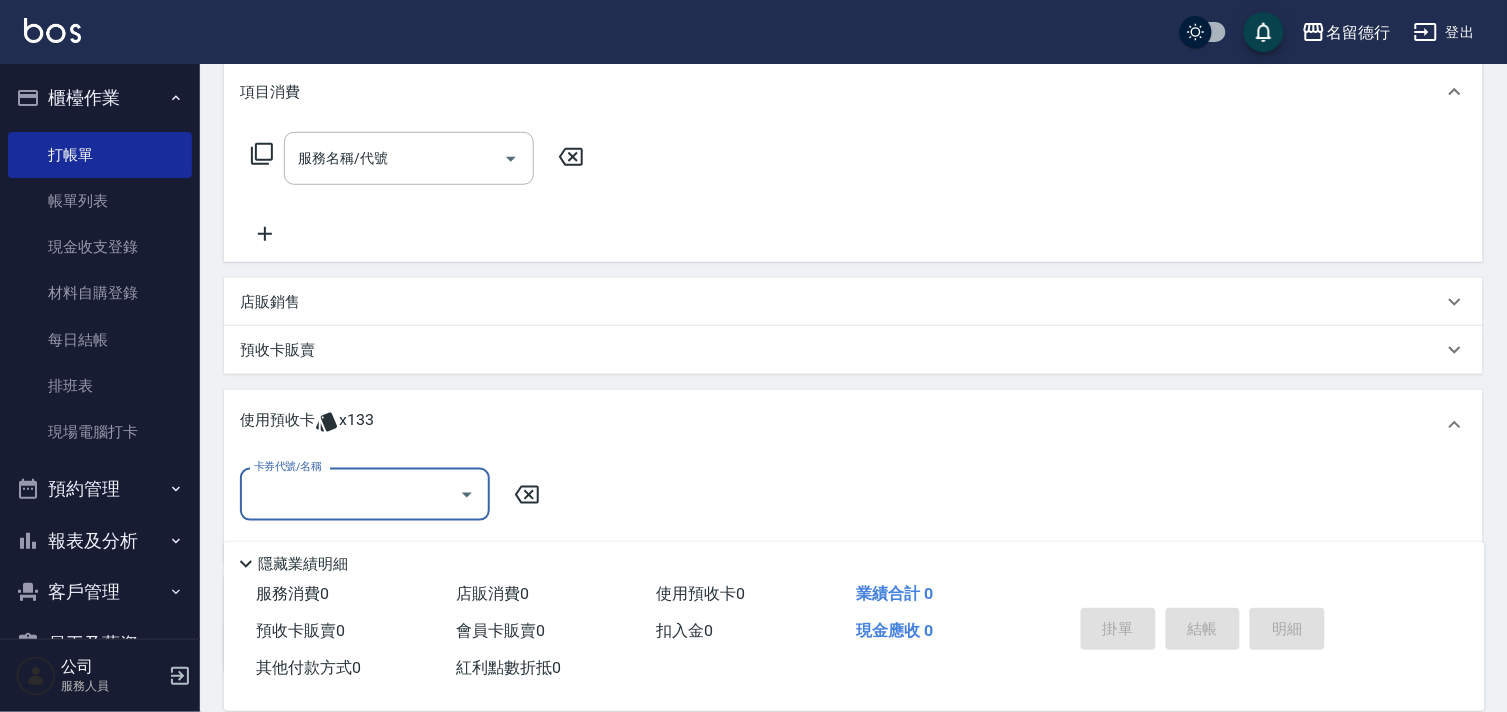 scroll, scrollTop: 0, scrollLeft: 0, axis: both 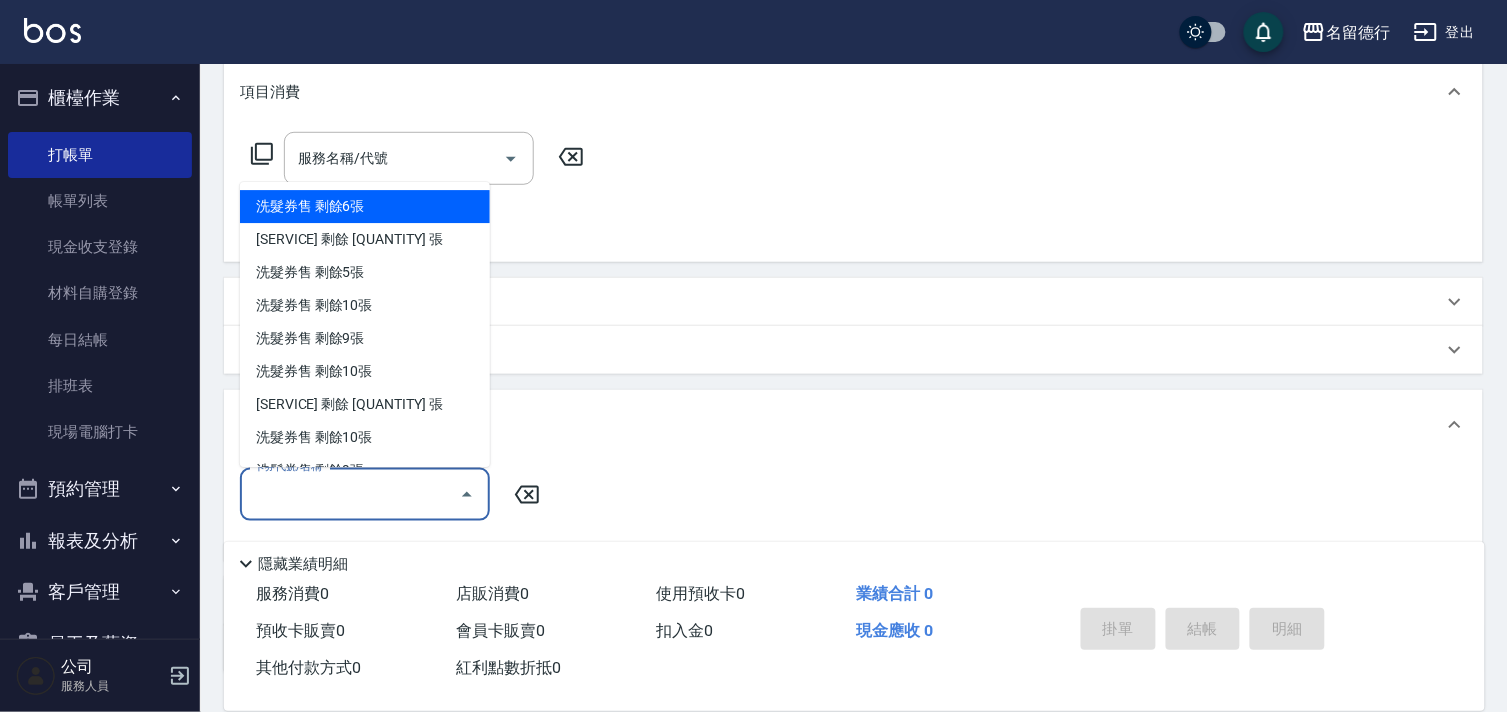 click on "洗髮券售 剩餘6張" at bounding box center [365, 207] 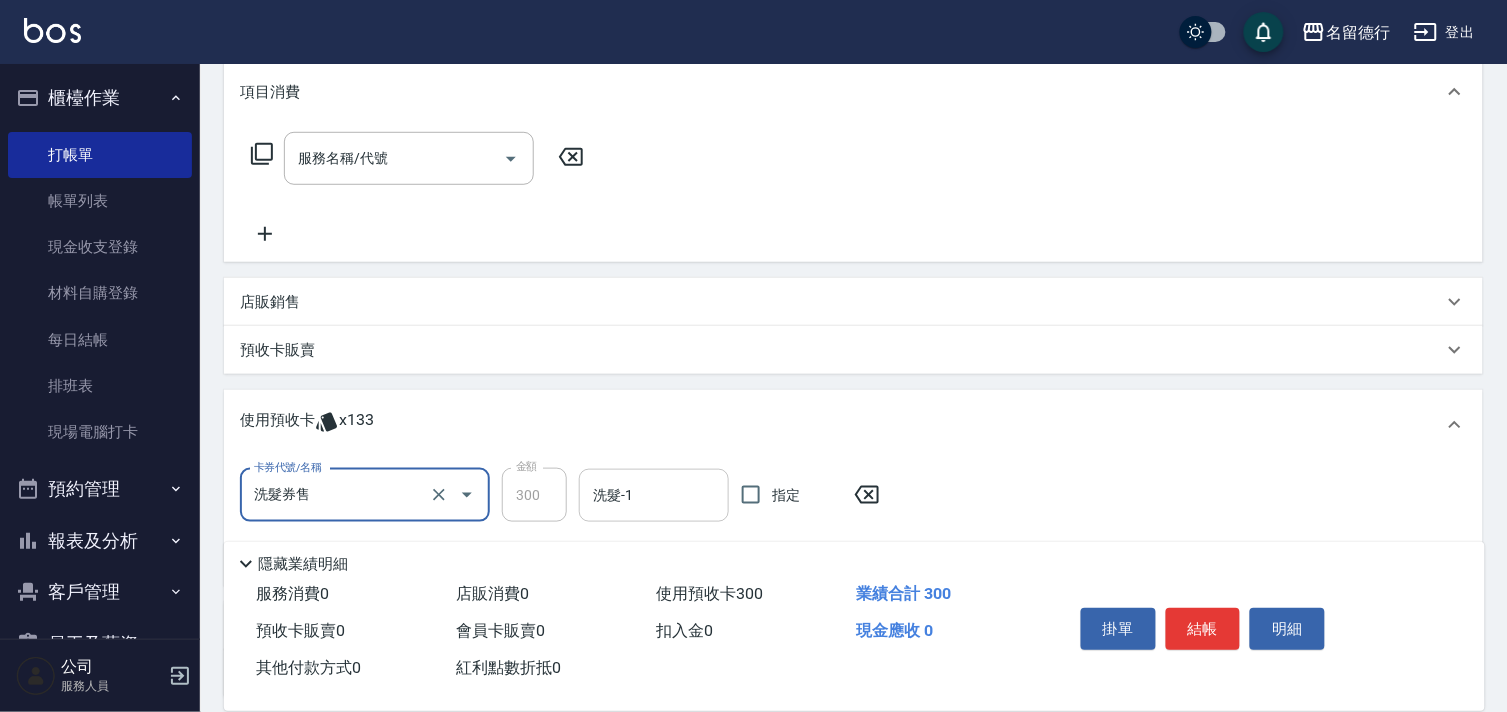 click on "洗髮-1" at bounding box center [654, 495] 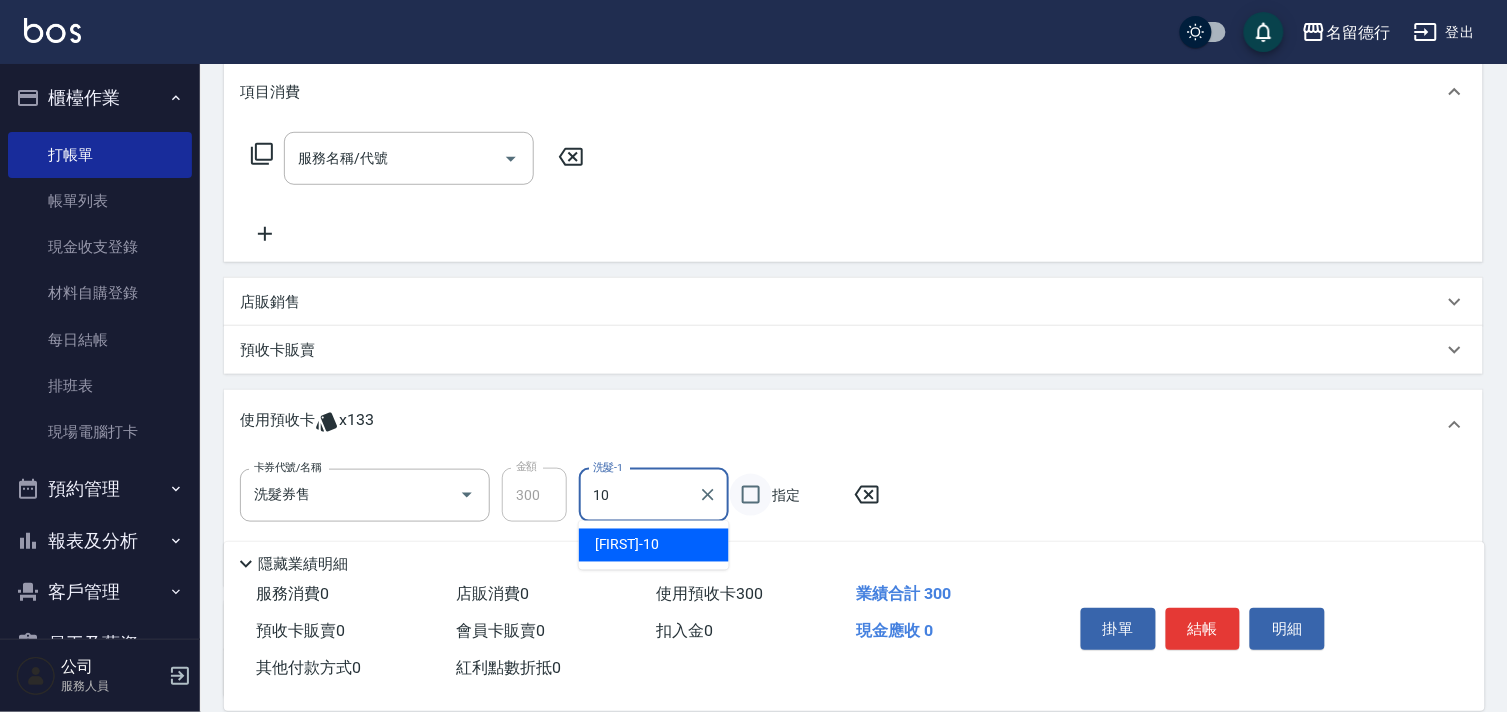 type on "[FIRST] - [NUMBER]" 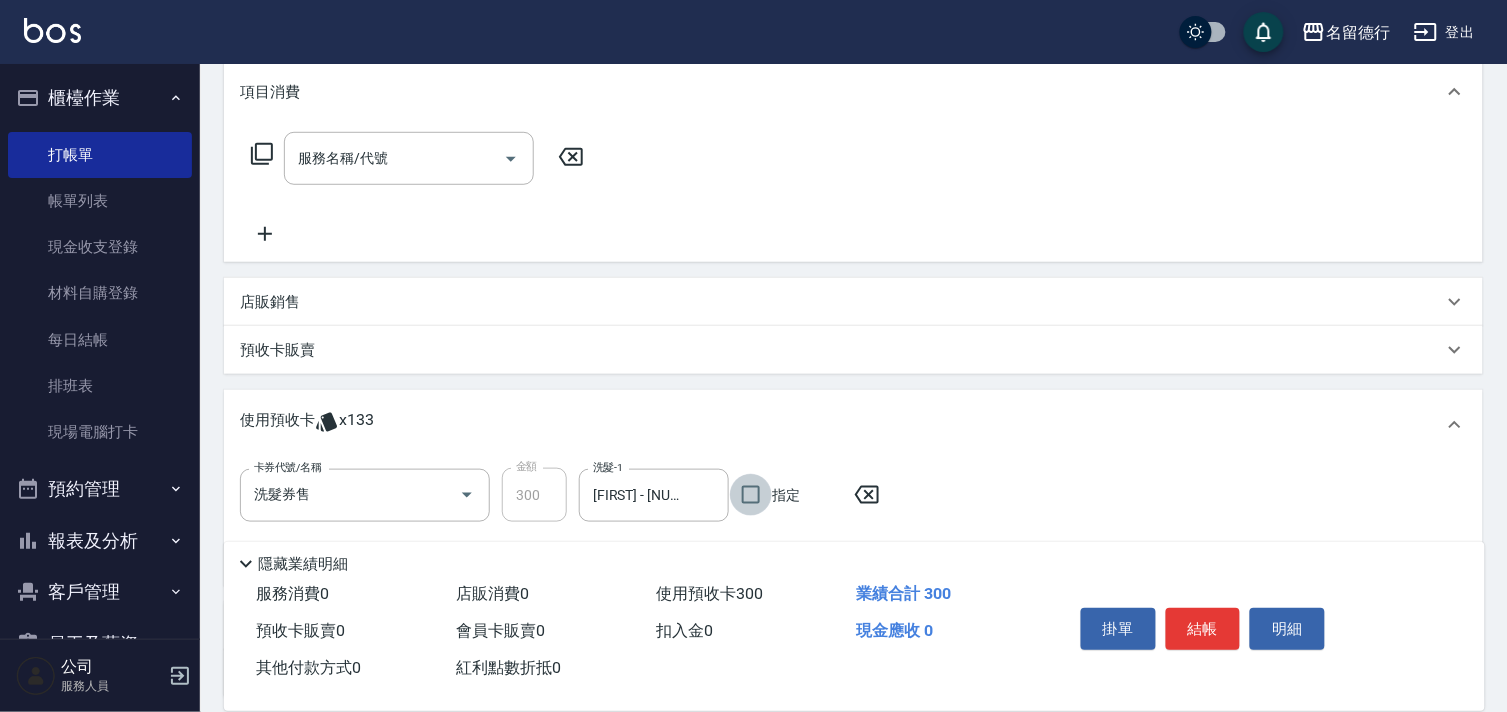 click on "指定" at bounding box center (751, 495) 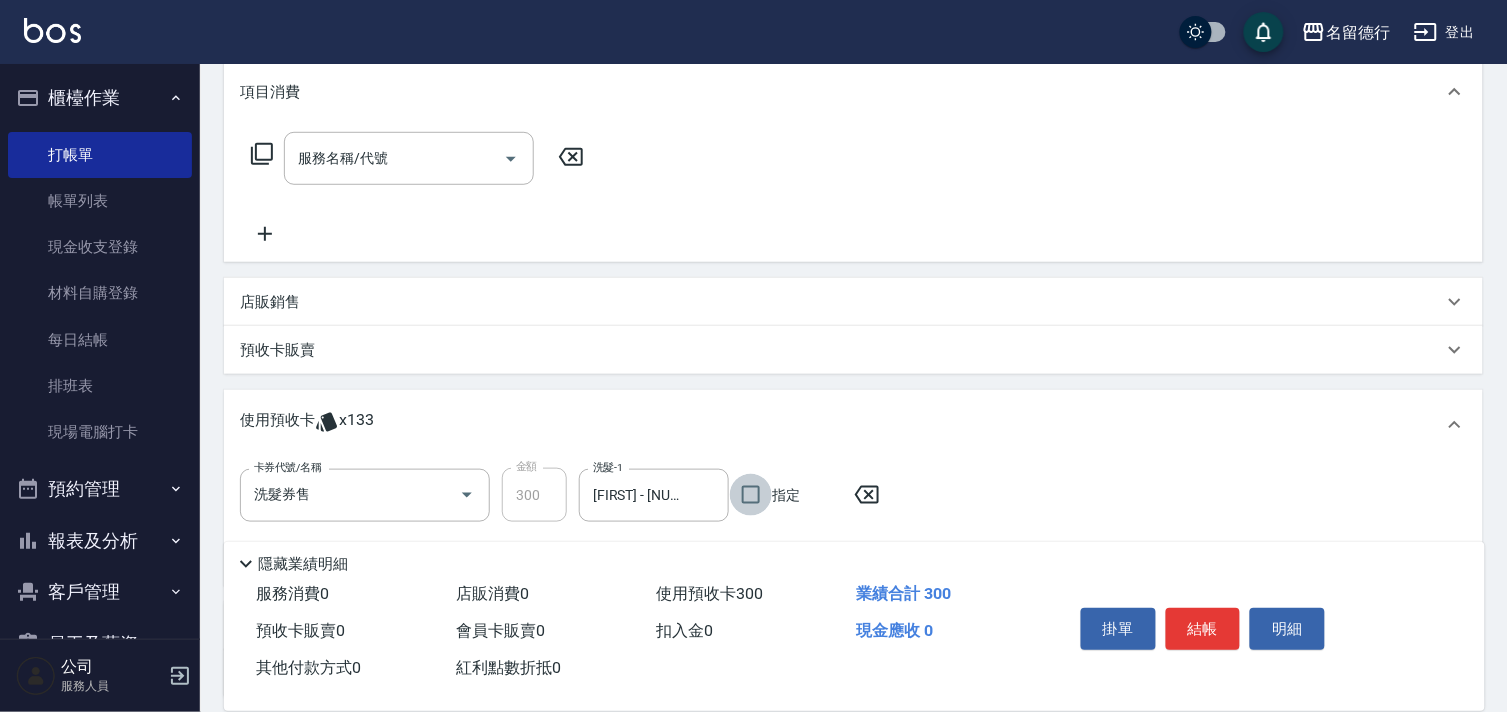 checkbox on "true" 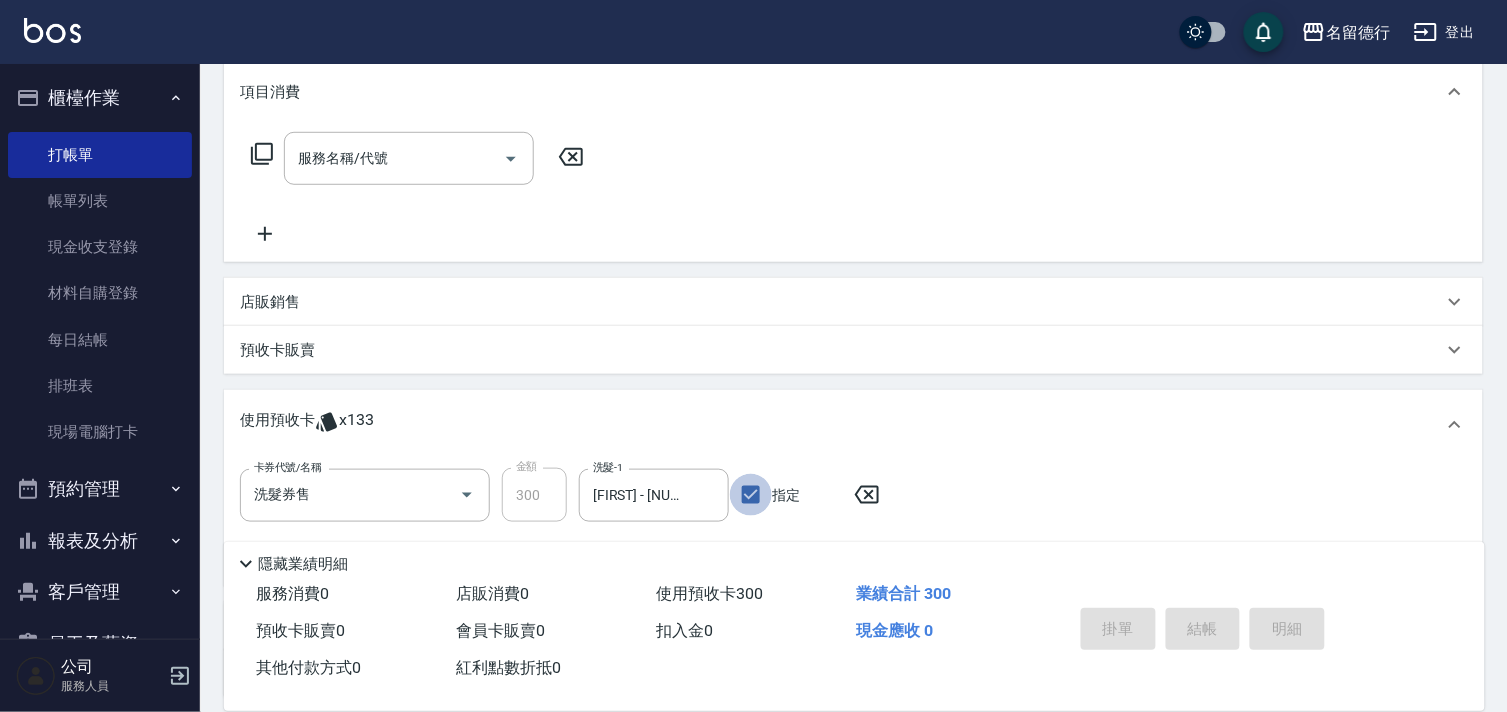 type 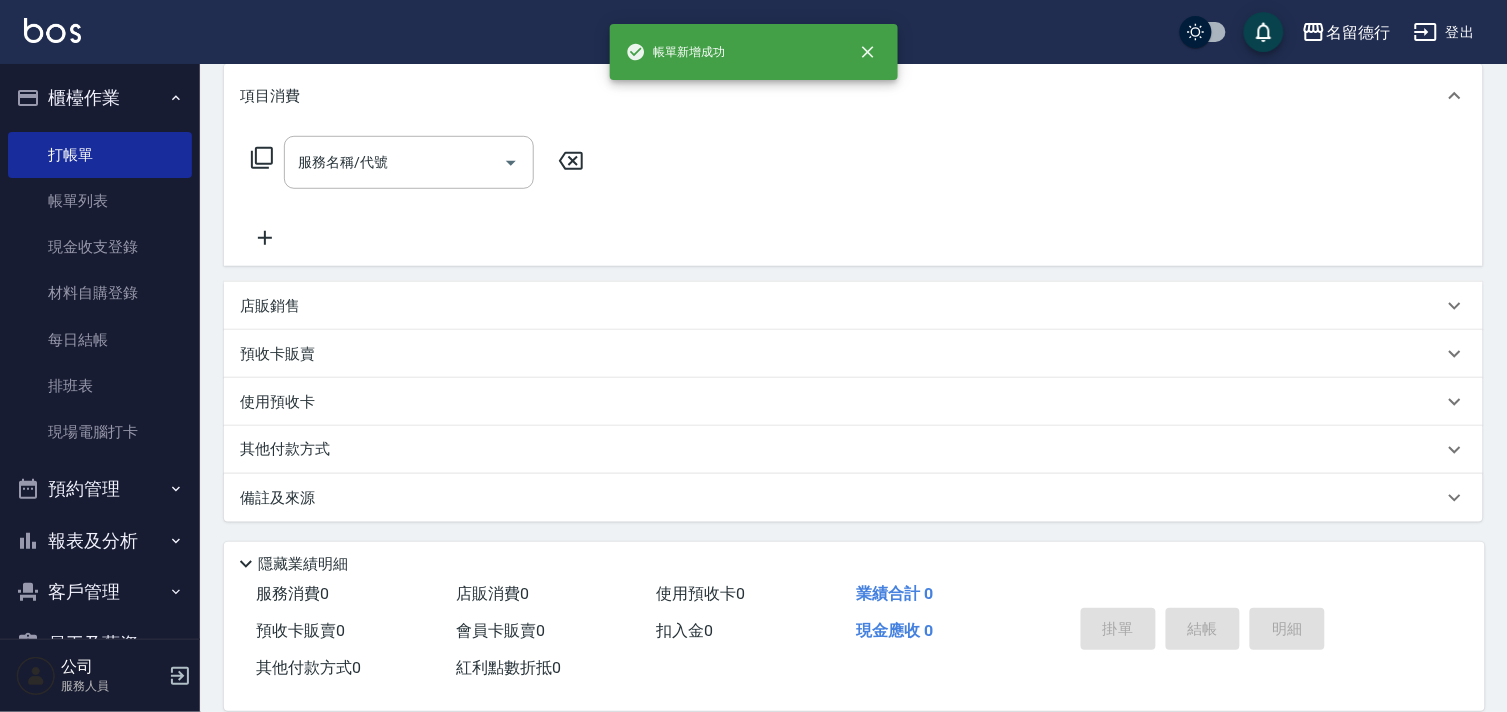 scroll, scrollTop: 0, scrollLeft: 0, axis: both 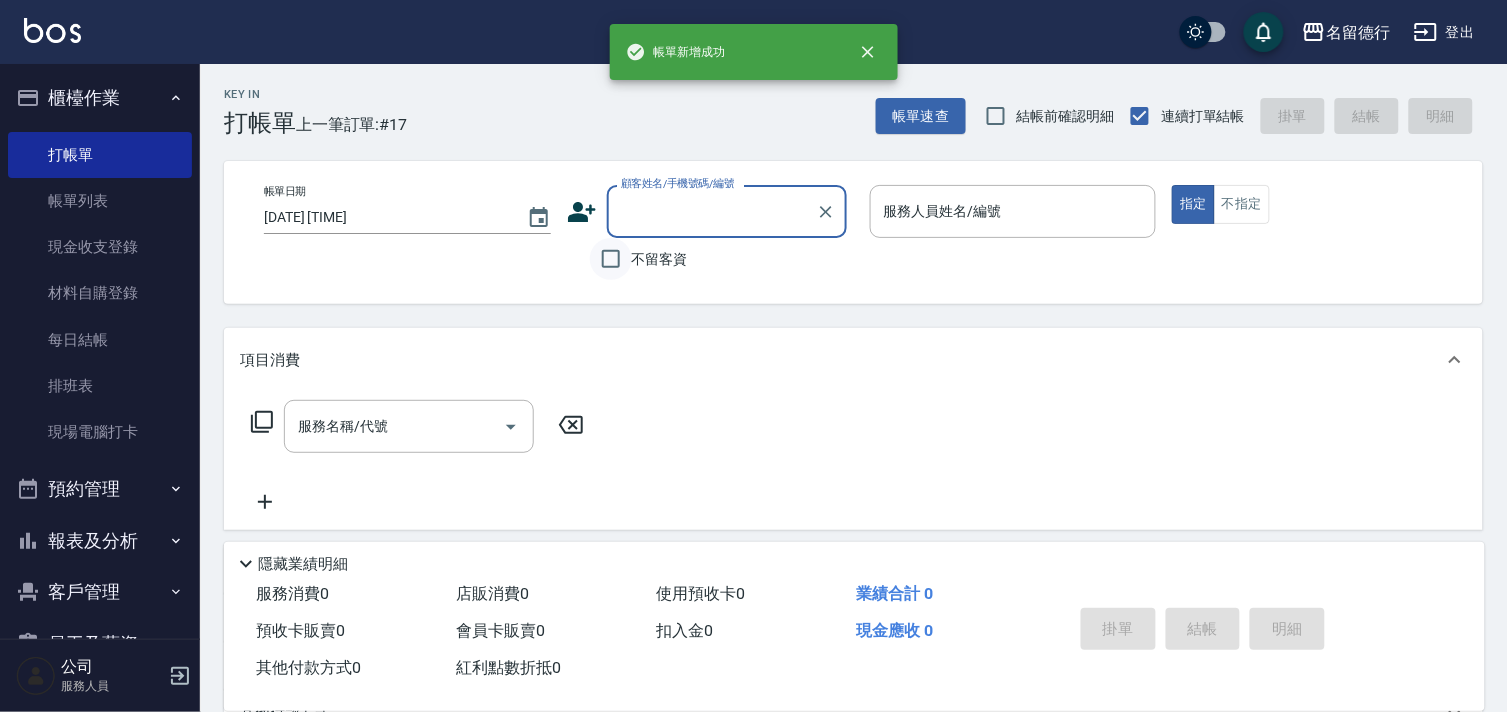 click on "不留客資" at bounding box center [611, 259] 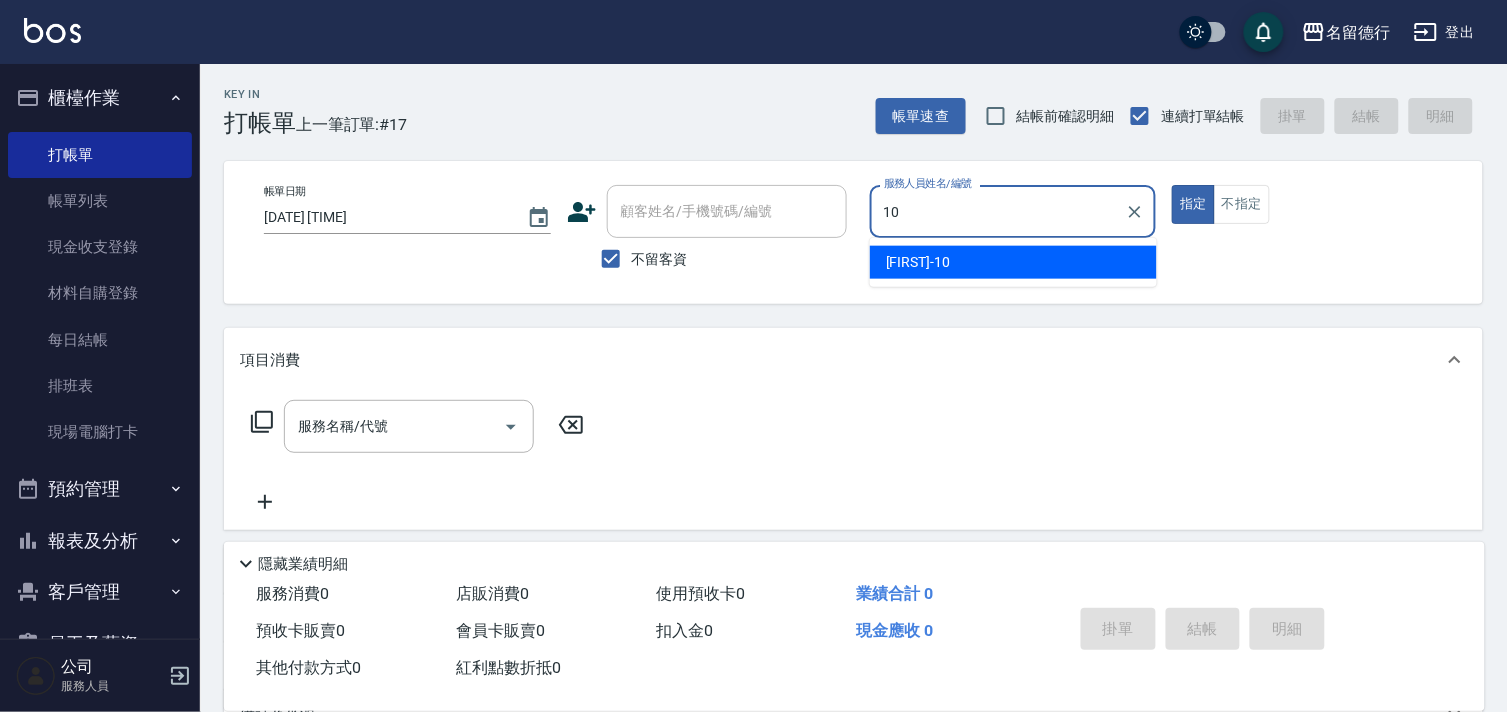 type on "[FIRST] - [NUMBER]" 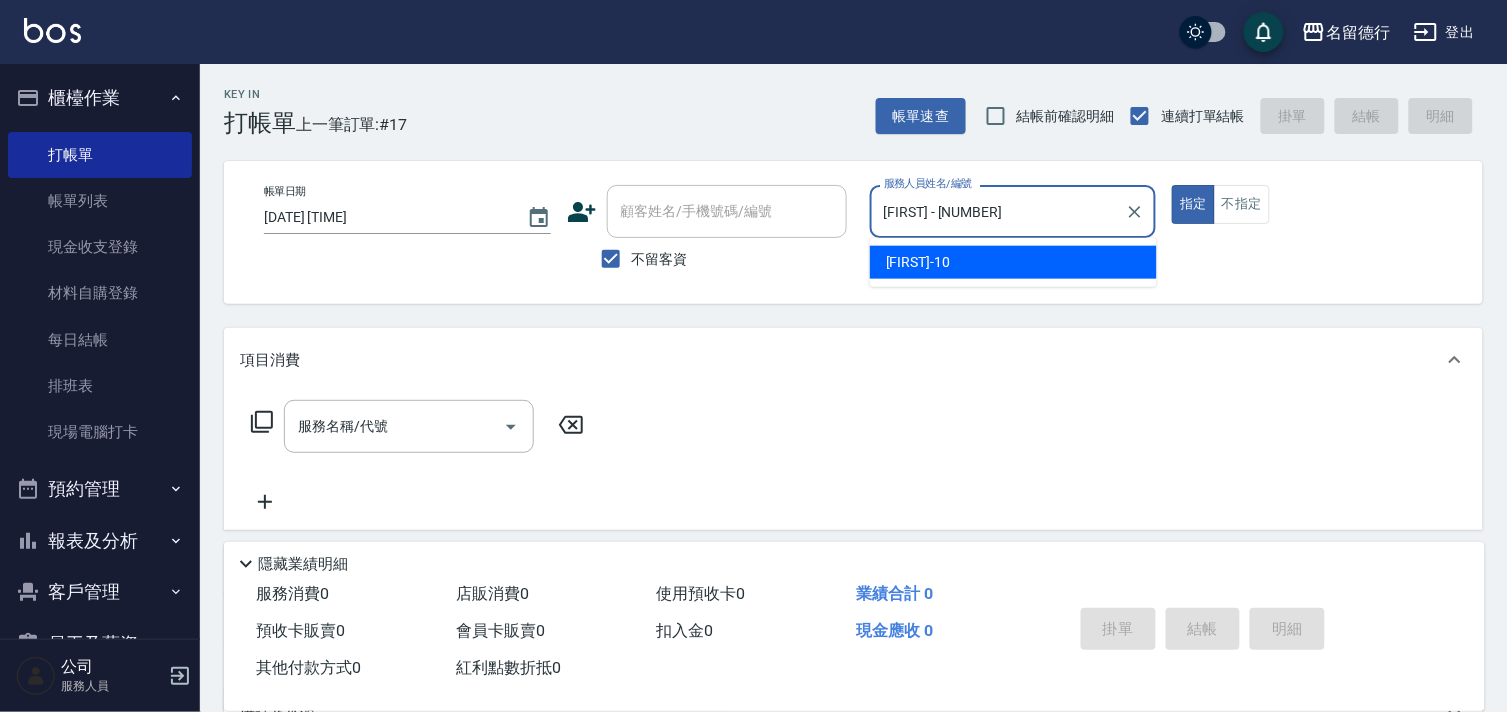 type on "true" 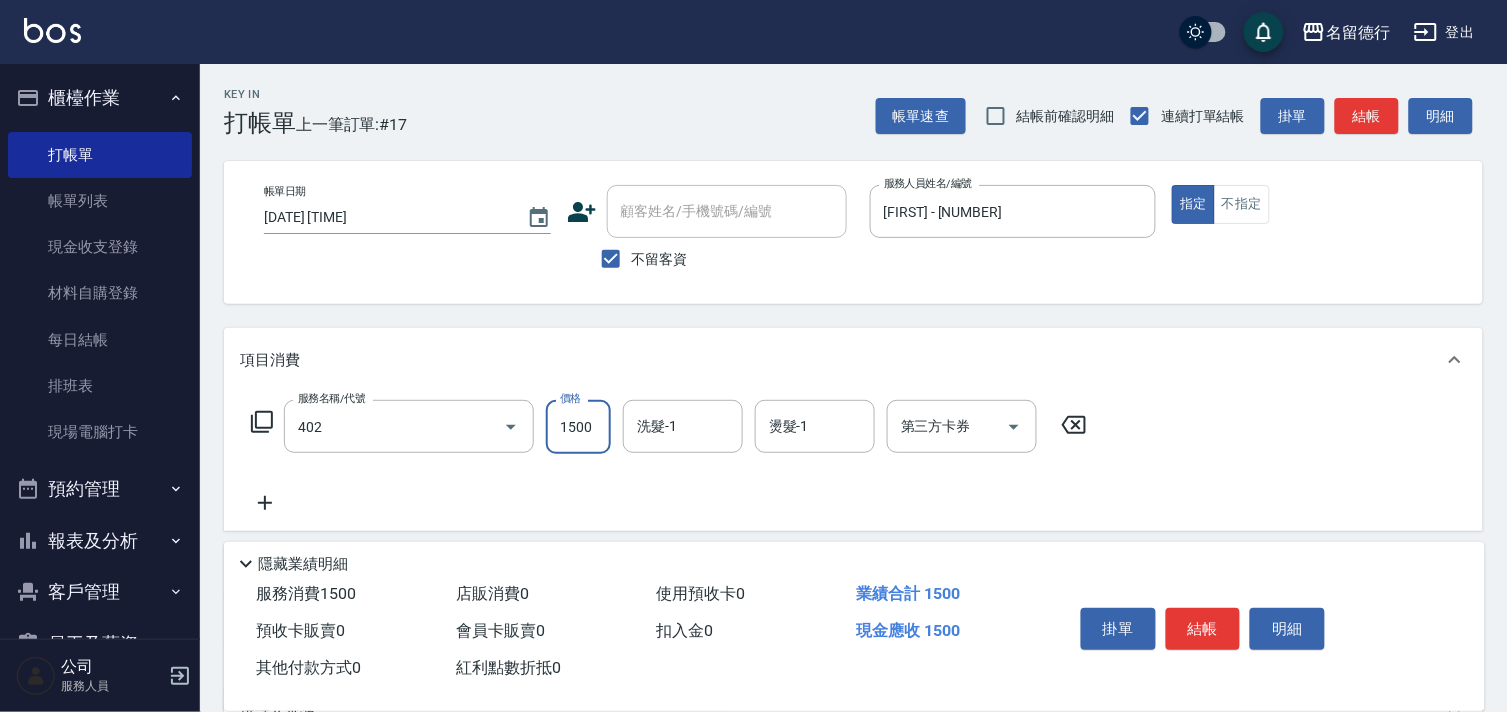 type on "[SERVICE] ( [NUMBER] )" 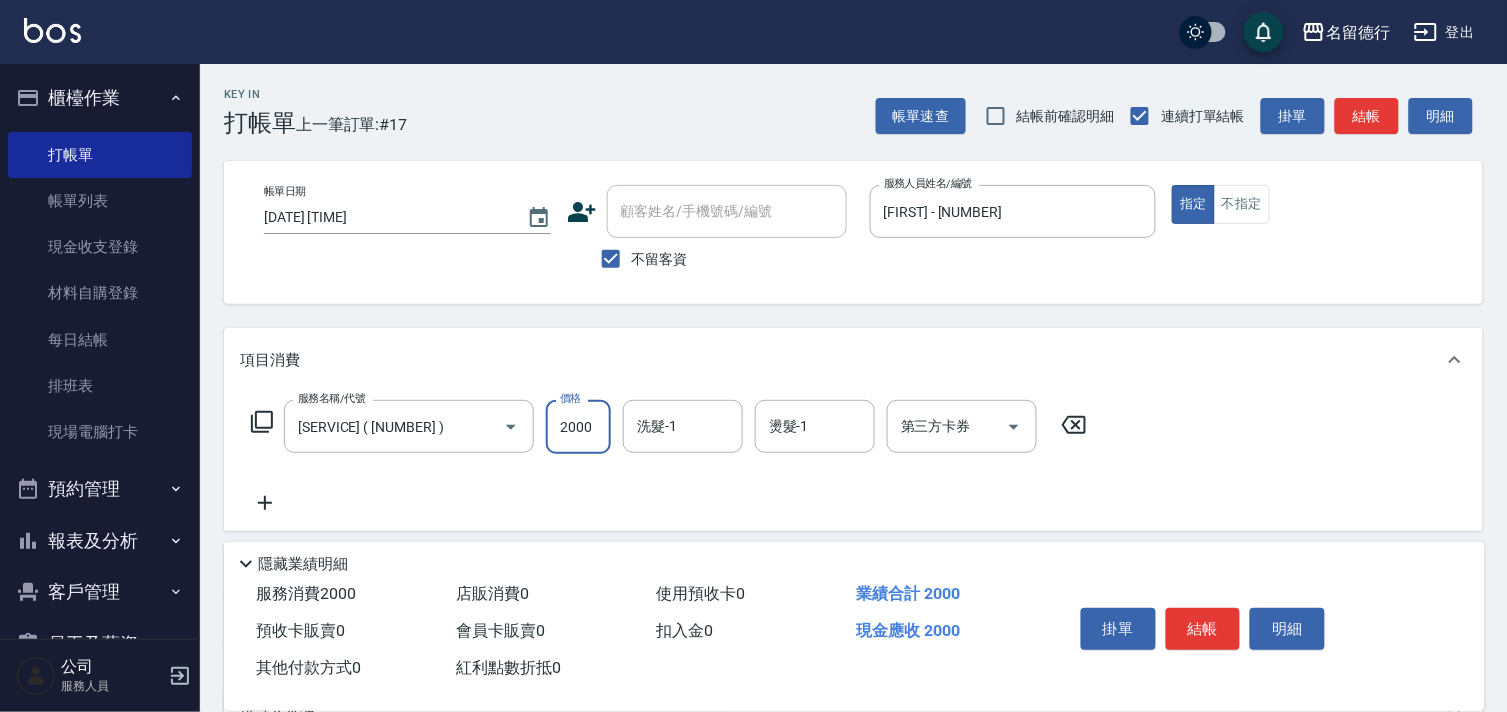 type on "2000" 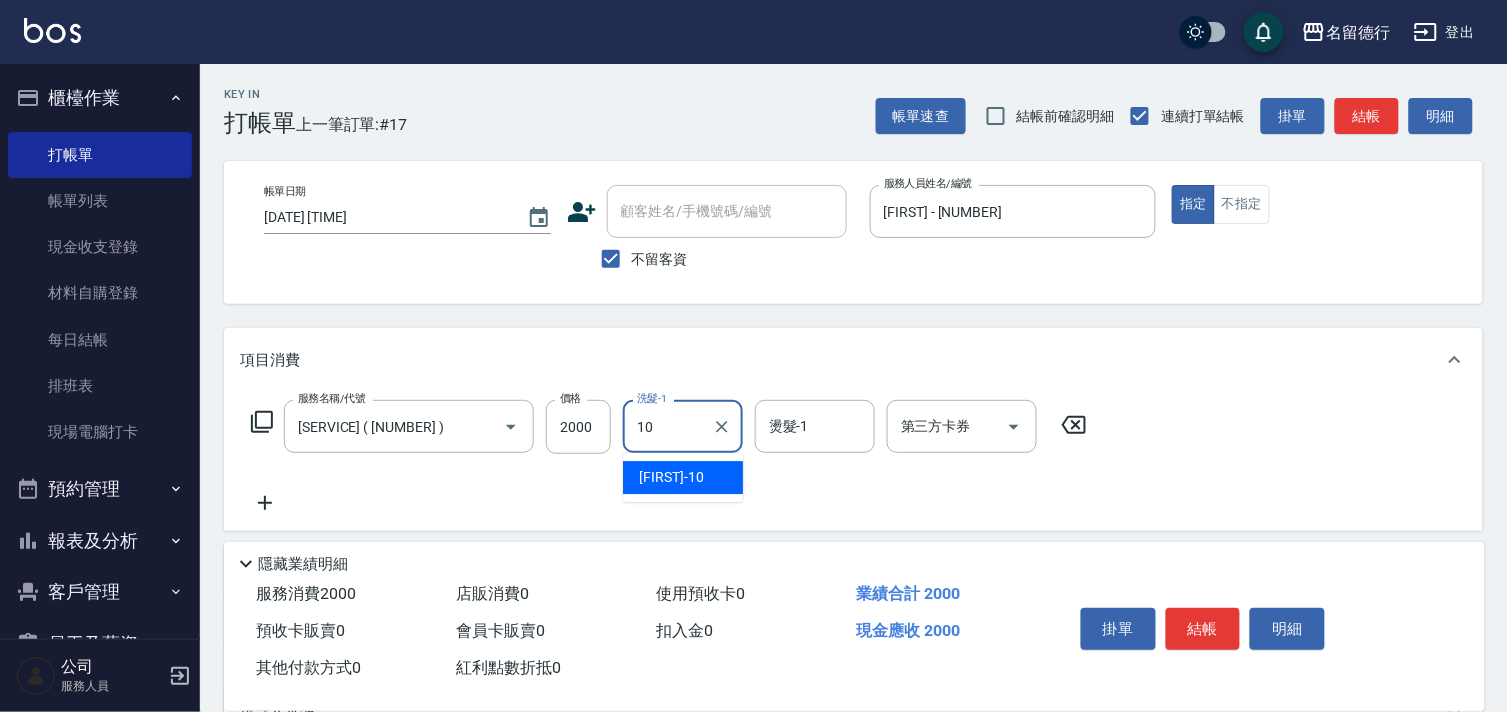 type on "[FIRST] - [NUMBER]" 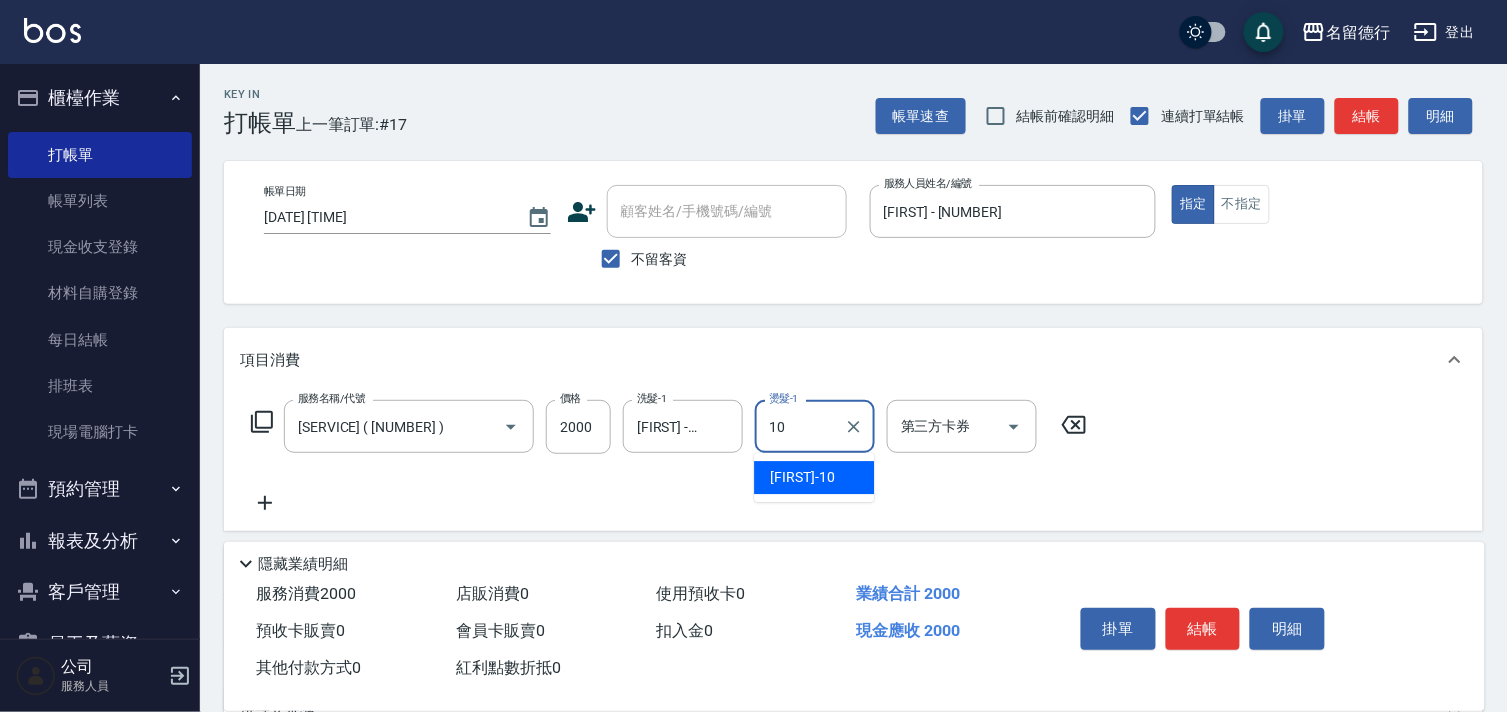type on "[FIRST] - [NUMBER]" 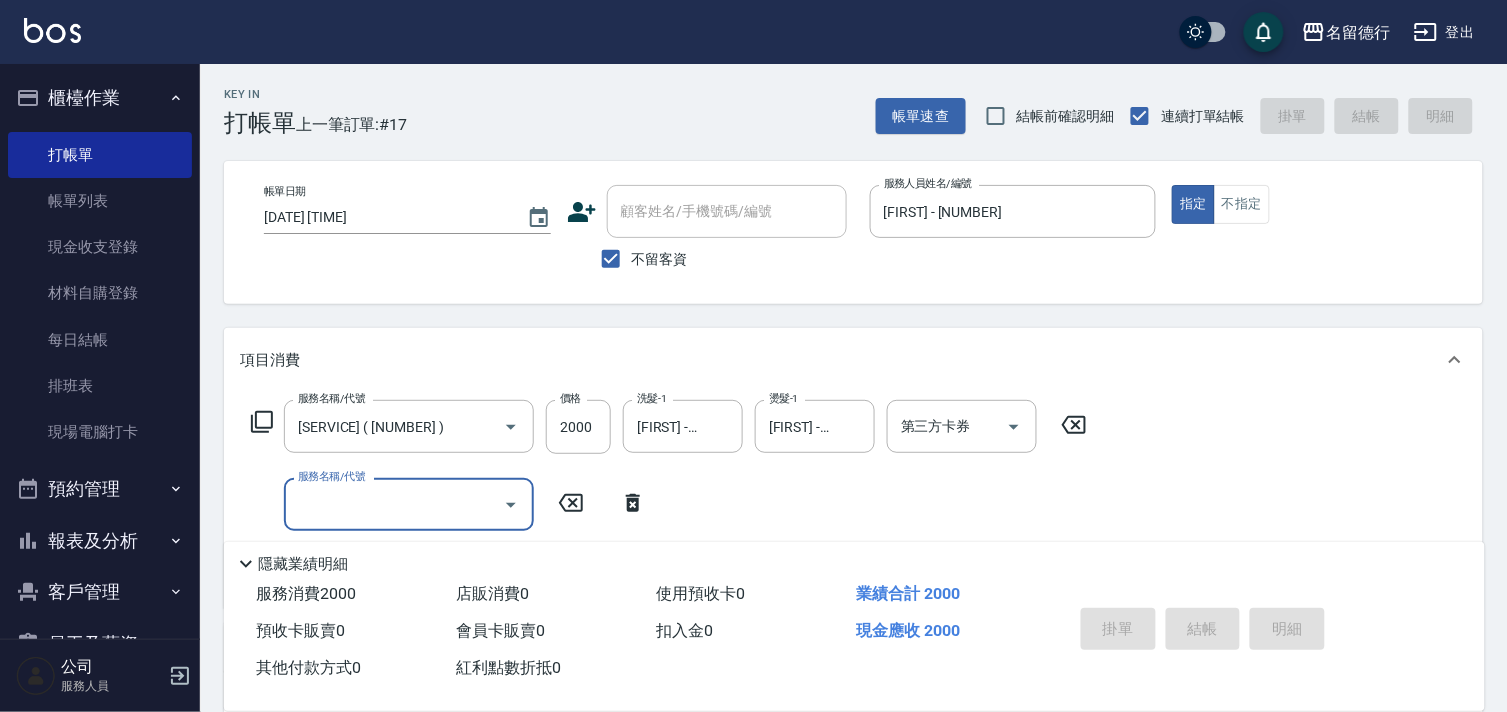 type 